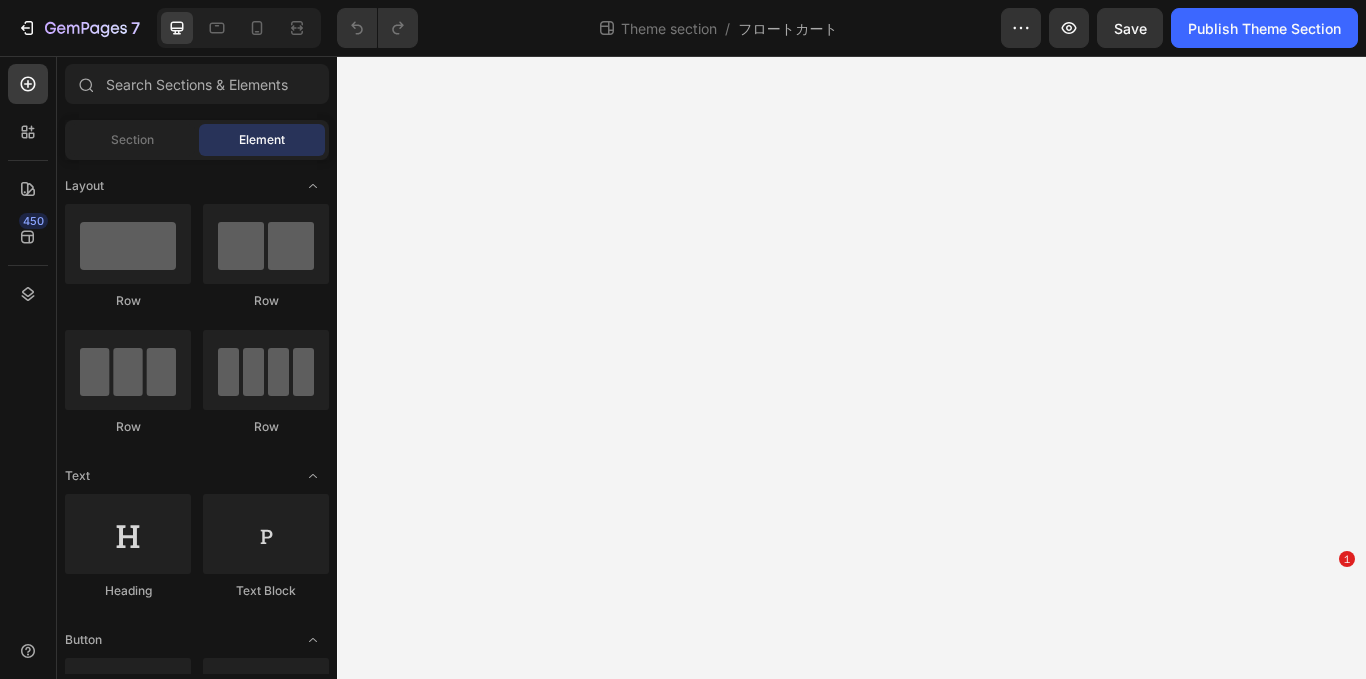 scroll, scrollTop: 0, scrollLeft: 0, axis: both 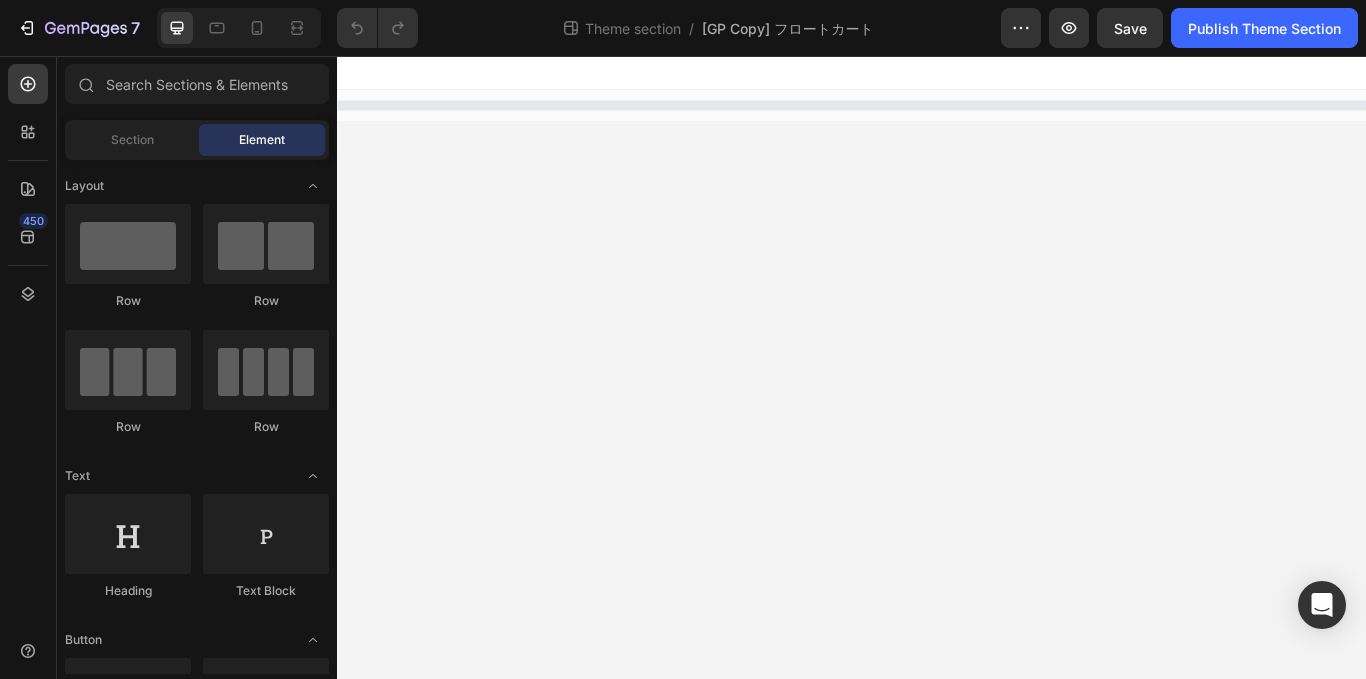 select on "552726064624043022" 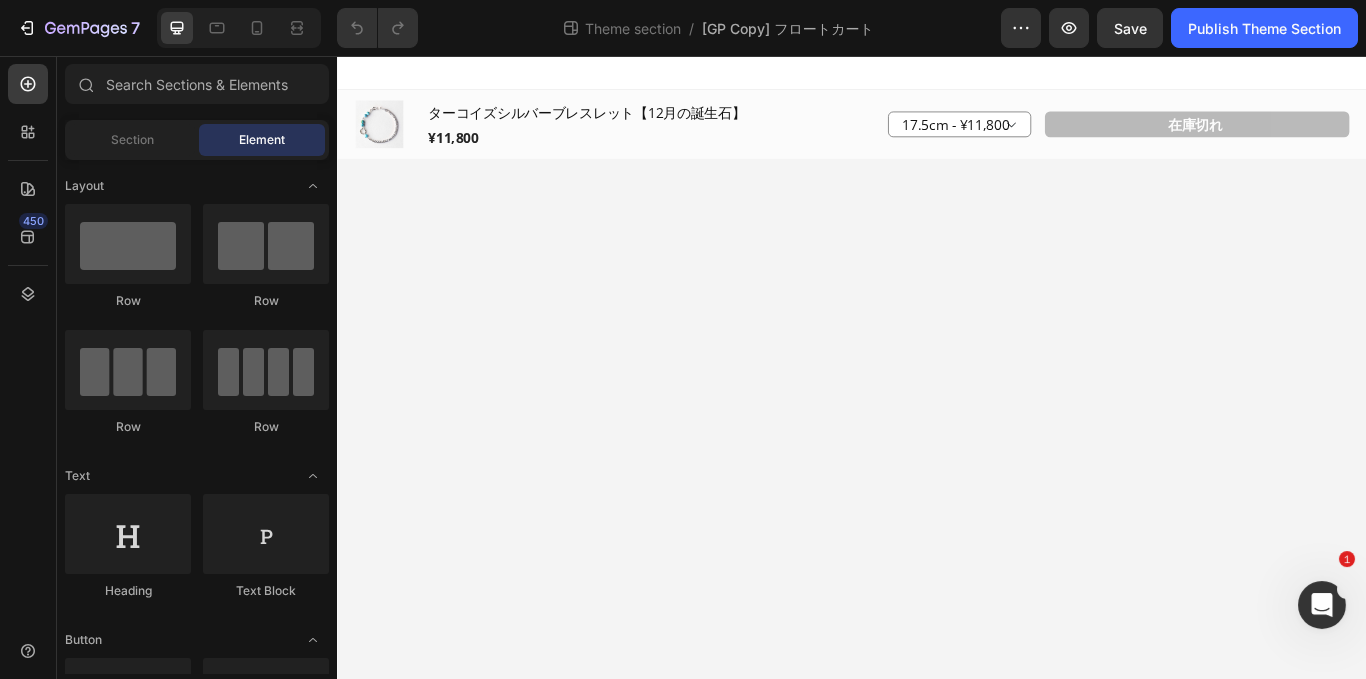 scroll, scrollTop: 0, scrollLeft: 0, axis: both 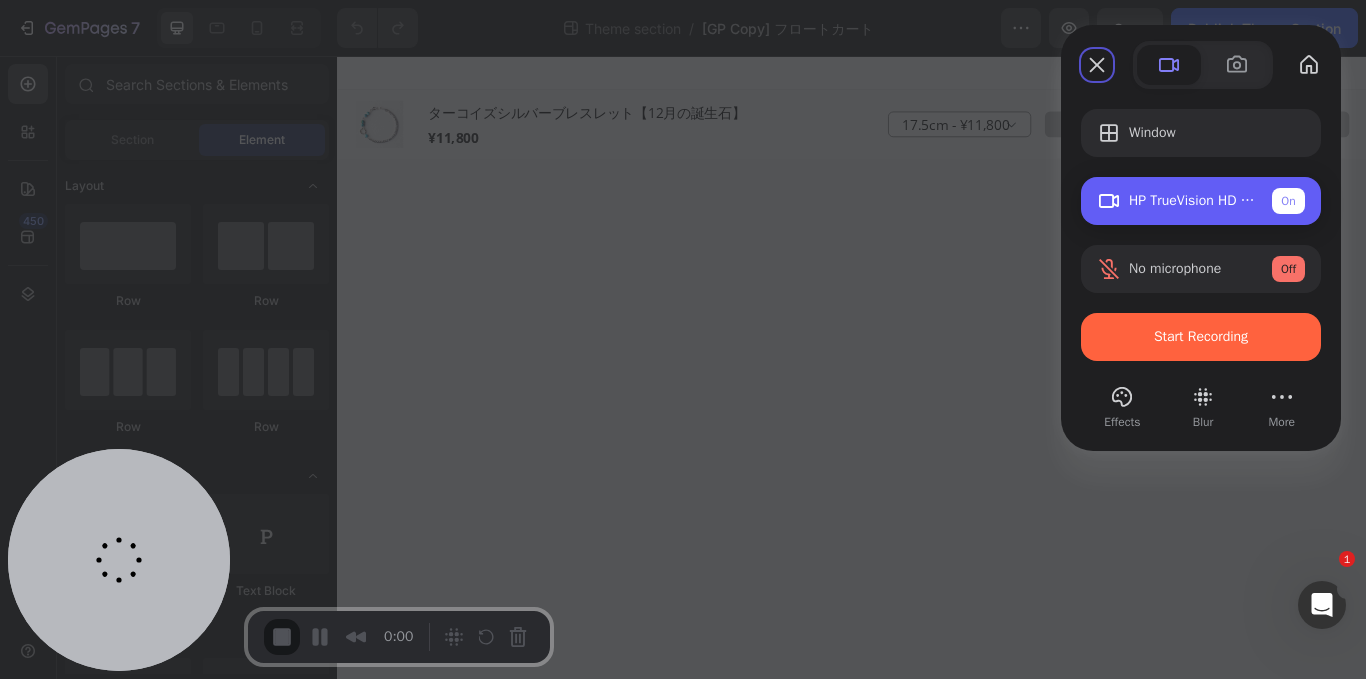 click on "HP TrueVision HD Camera (05c8:03d2) On" at bounding box center (1201, 201) 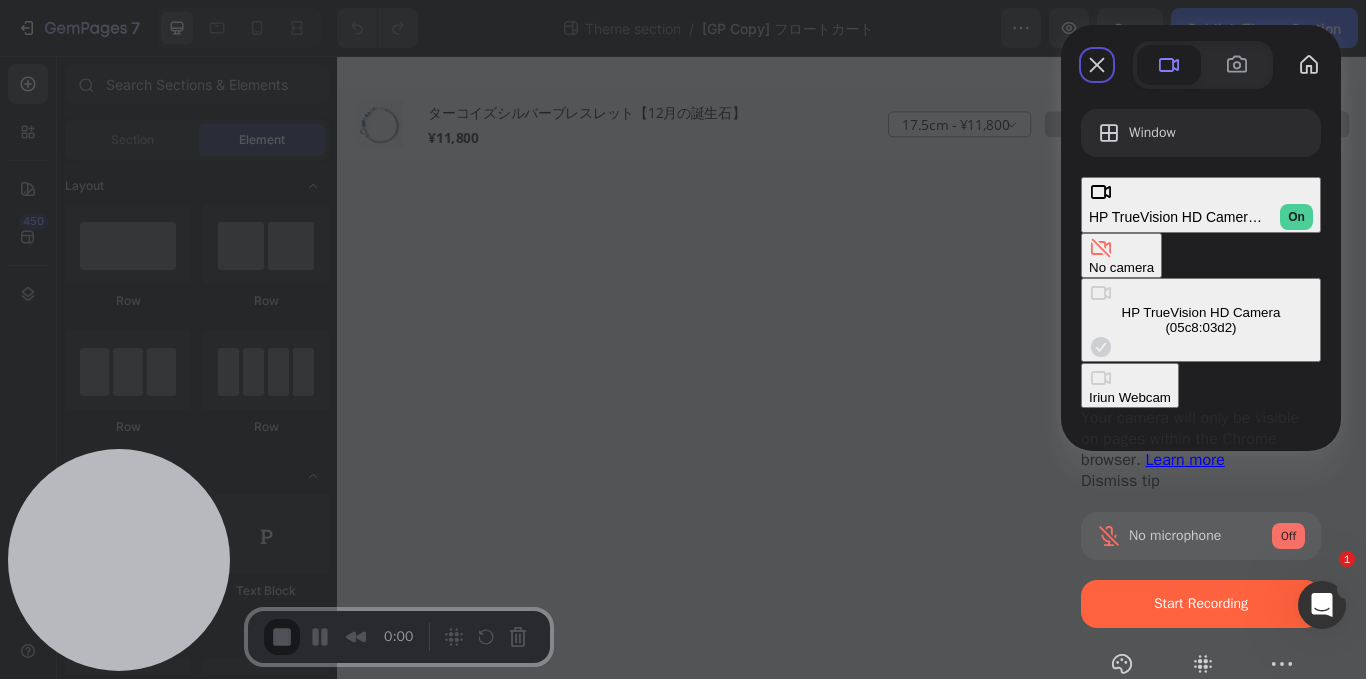click on "No camera" at bounding box center (1121, 267) 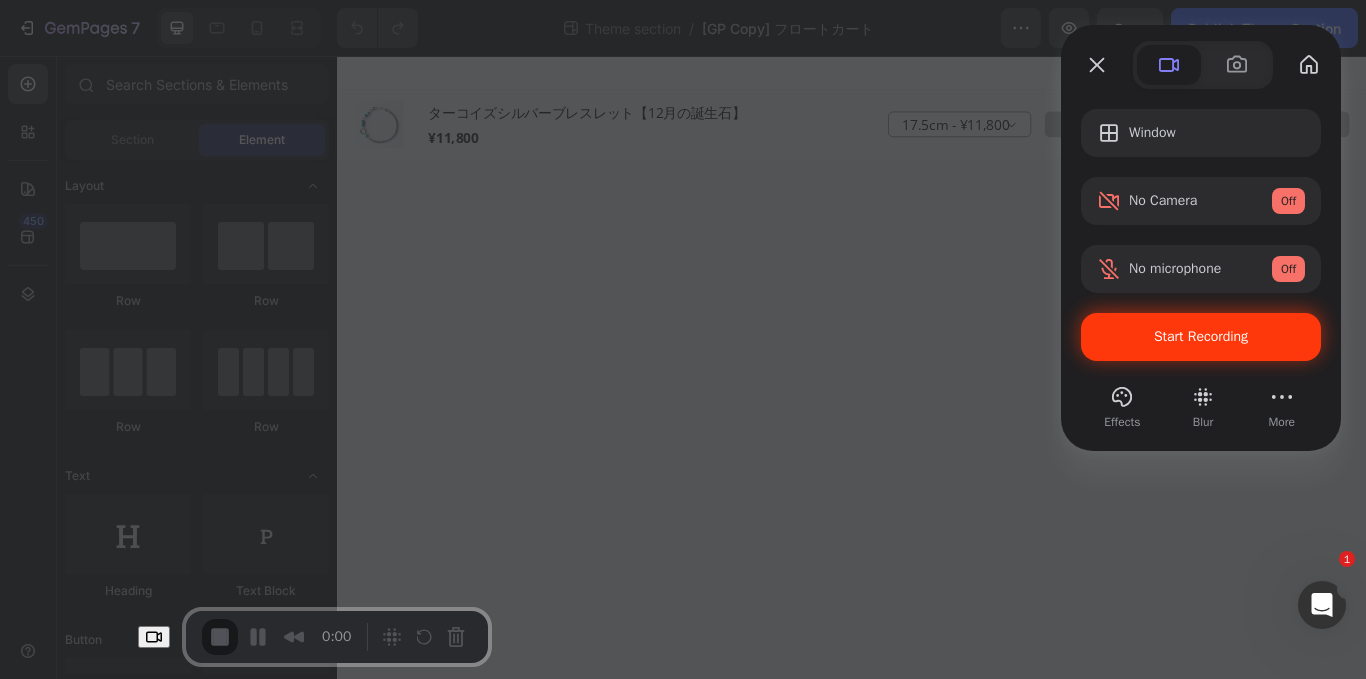 click on "Start Recording" at bounding box center [1201, 337] 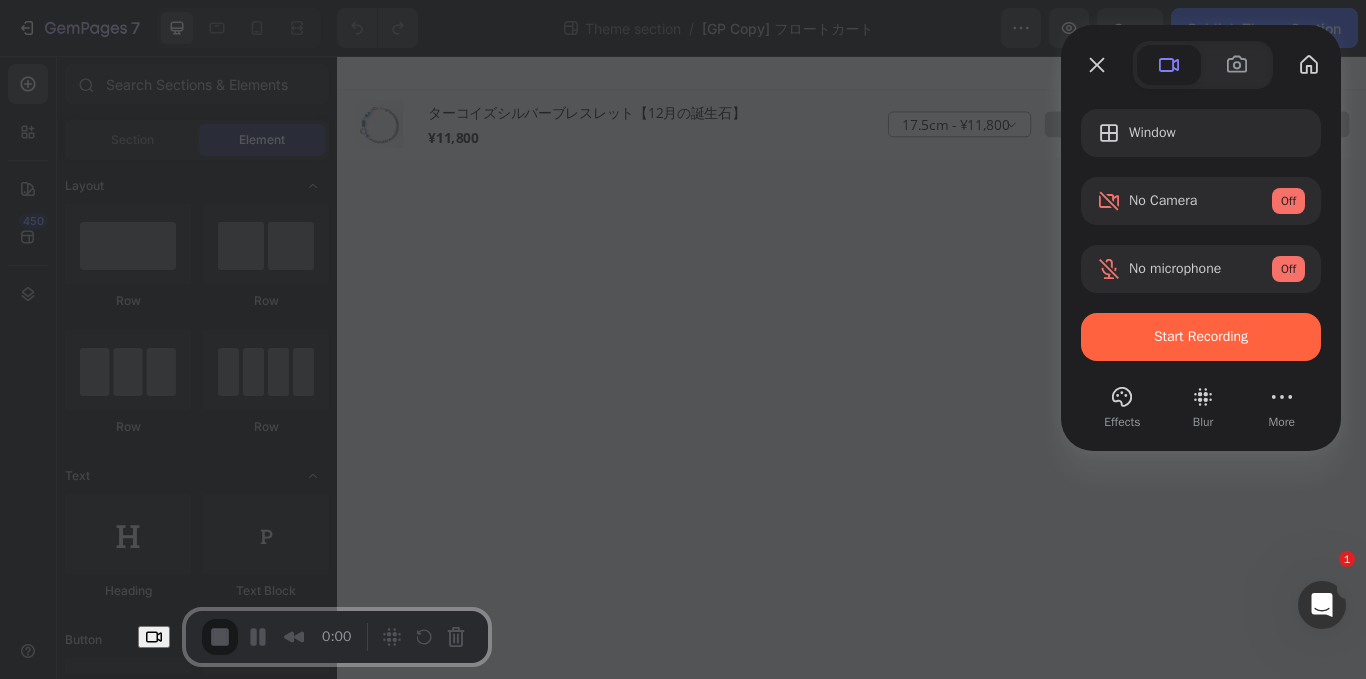 click on "Yes, proceed" at bounding box center [350, 1548] 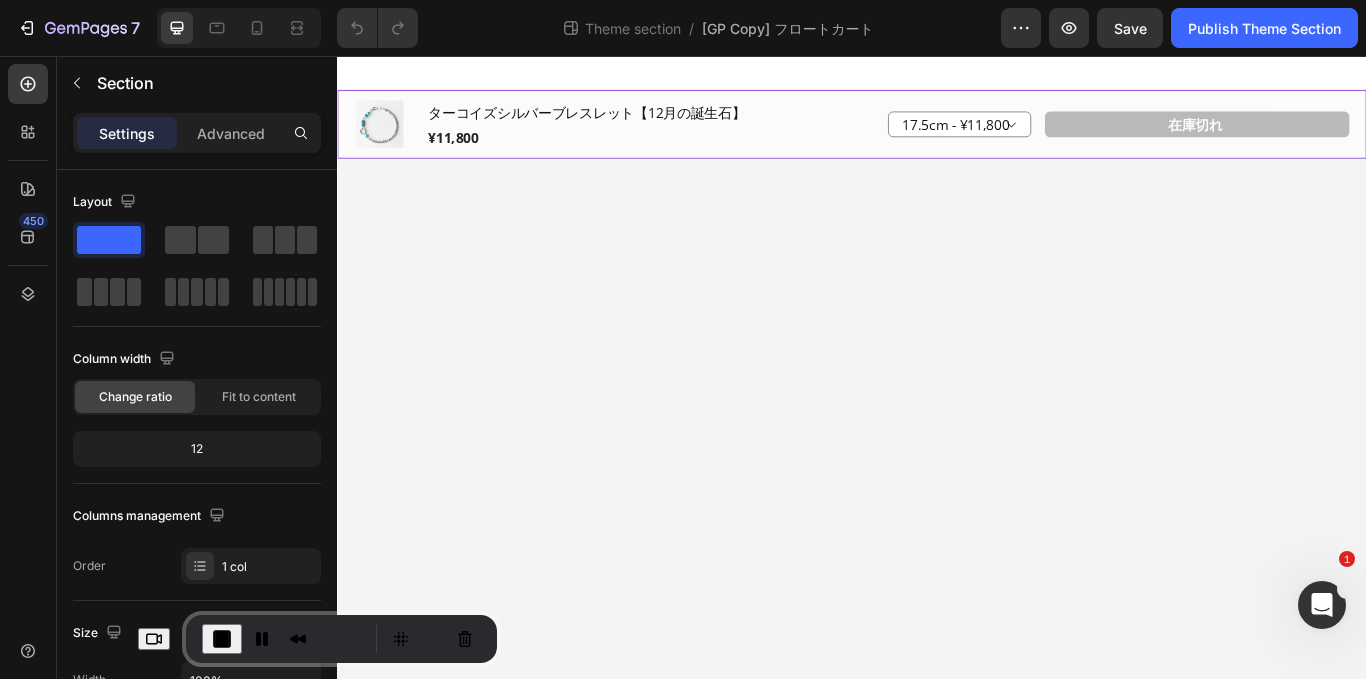 click on "(P) Images & Gallery ターコイズシルバーブレスレット【12月の誕生石】 (P) Title ¥11,800 (P) Price (P) Price Row Row   16.5cm - ¥11,800  17cm - ¥11,800  17.5cm - ¥11,800  18.cm - ¥11,800  18.5cm - ¥11,800  Product Variants & Swatches 在庫切れ (P) Cart Button Row Product" at bounding box center [937, 136] 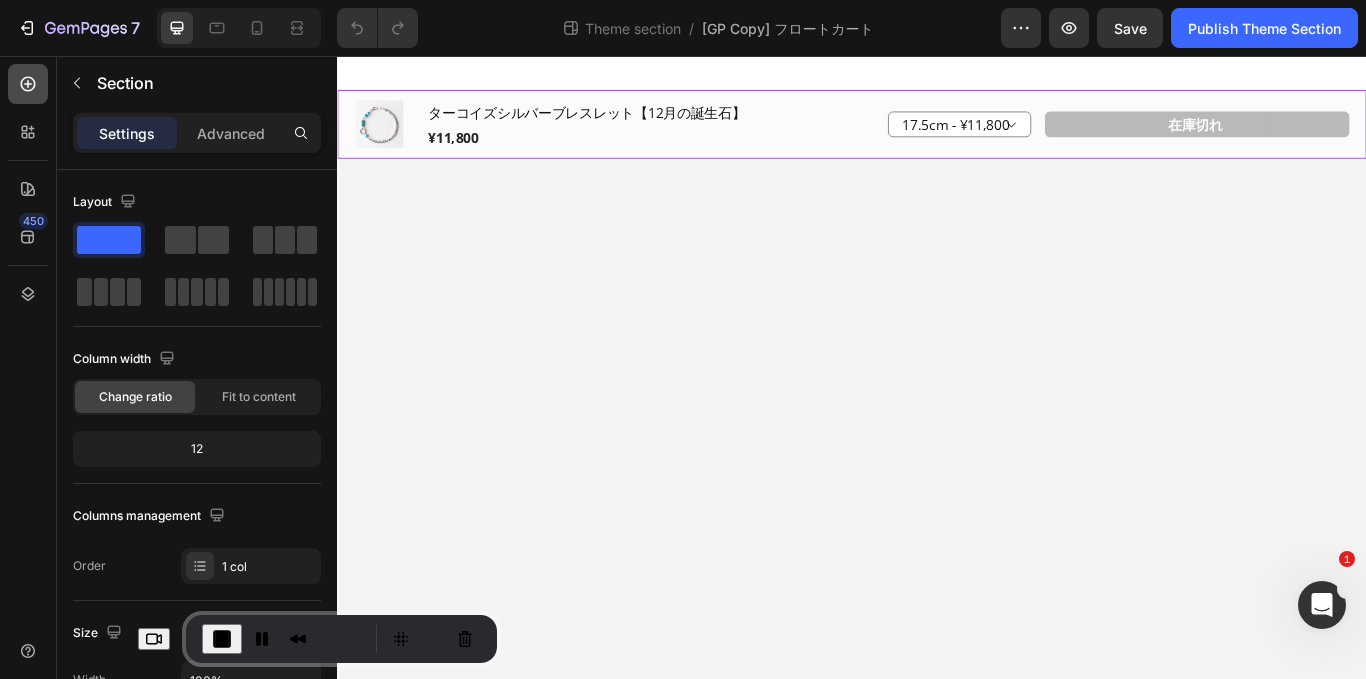 click 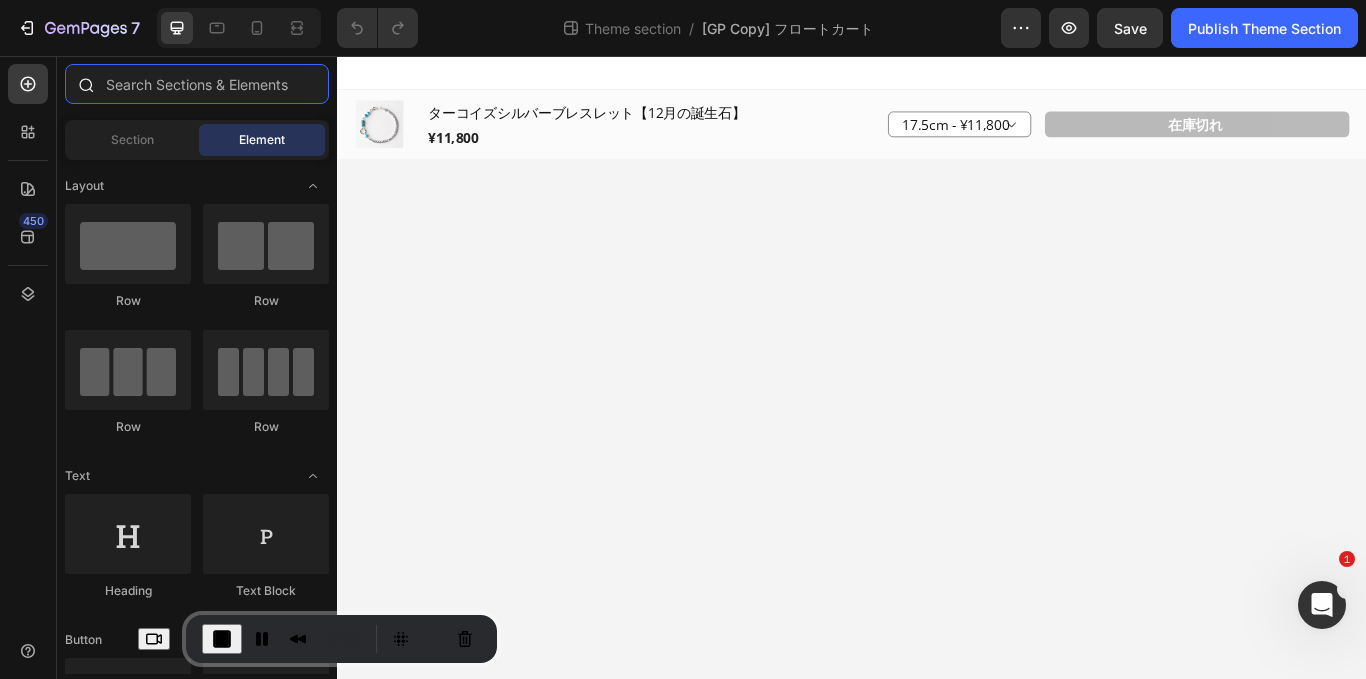 click at bounding box center (197, 84) 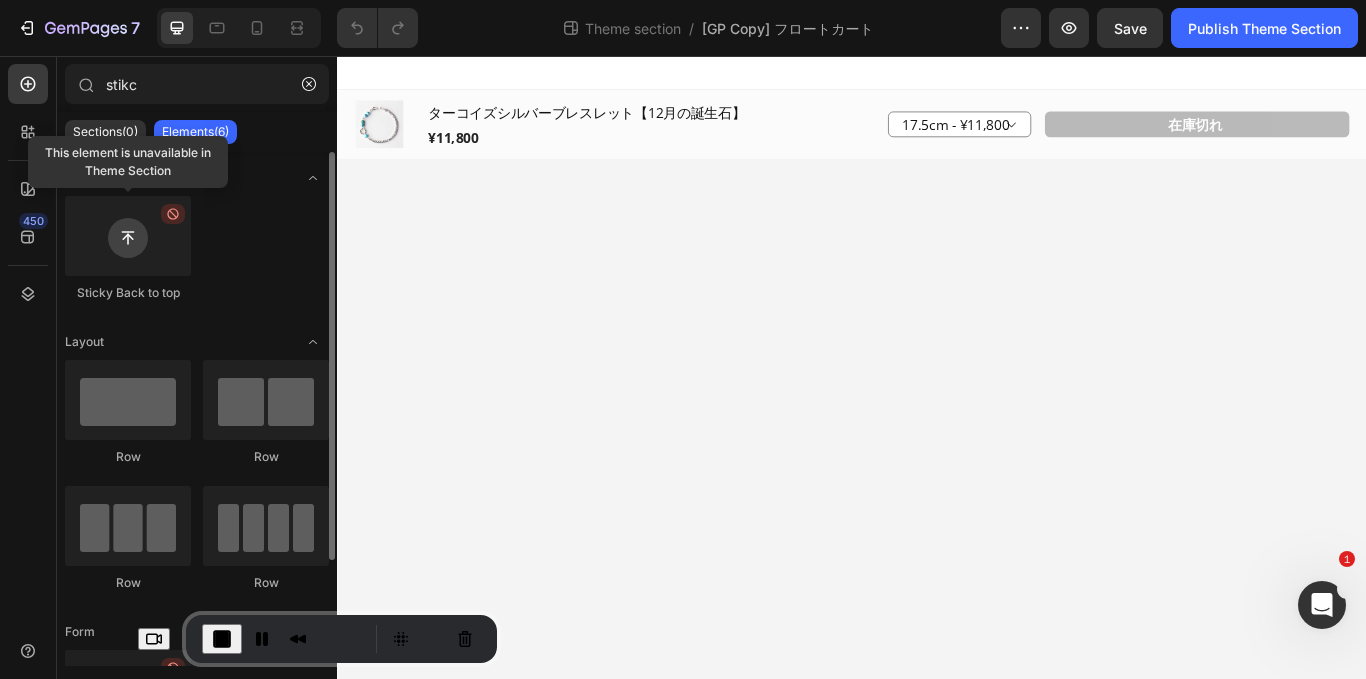 click at bounding box center (128, 236) 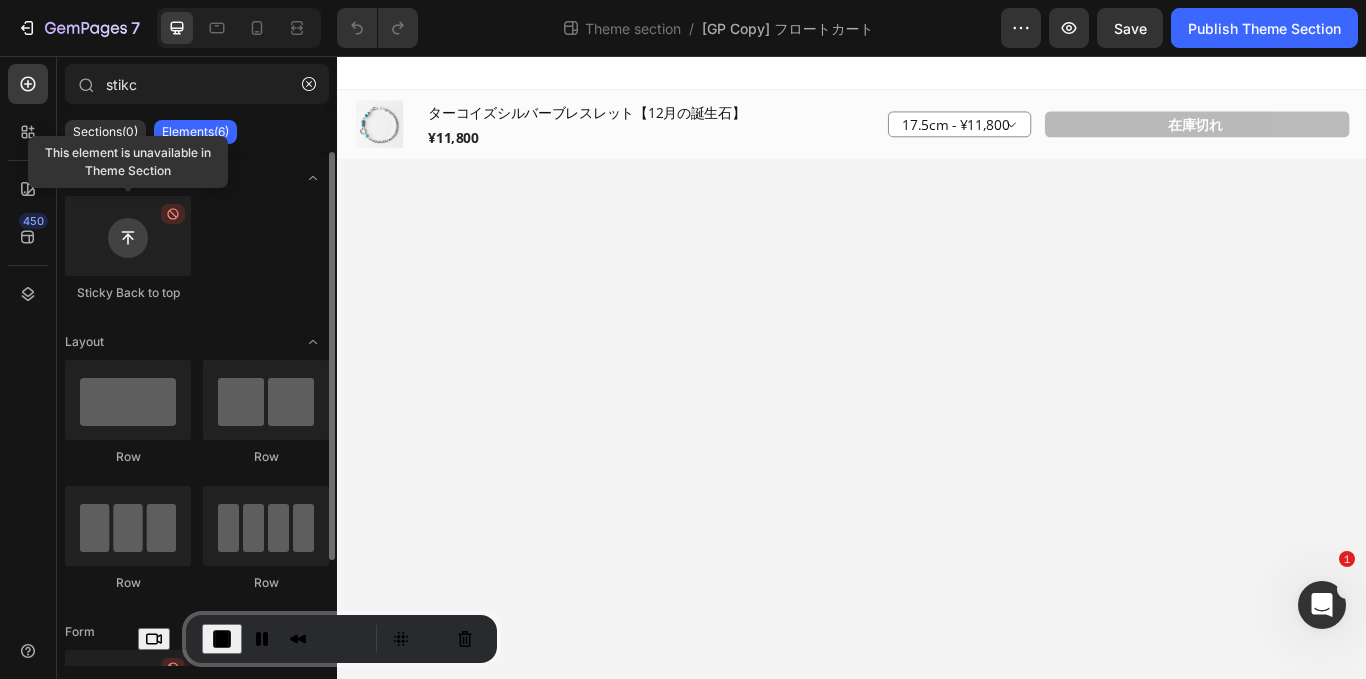 click at bounding box center [128, 236] 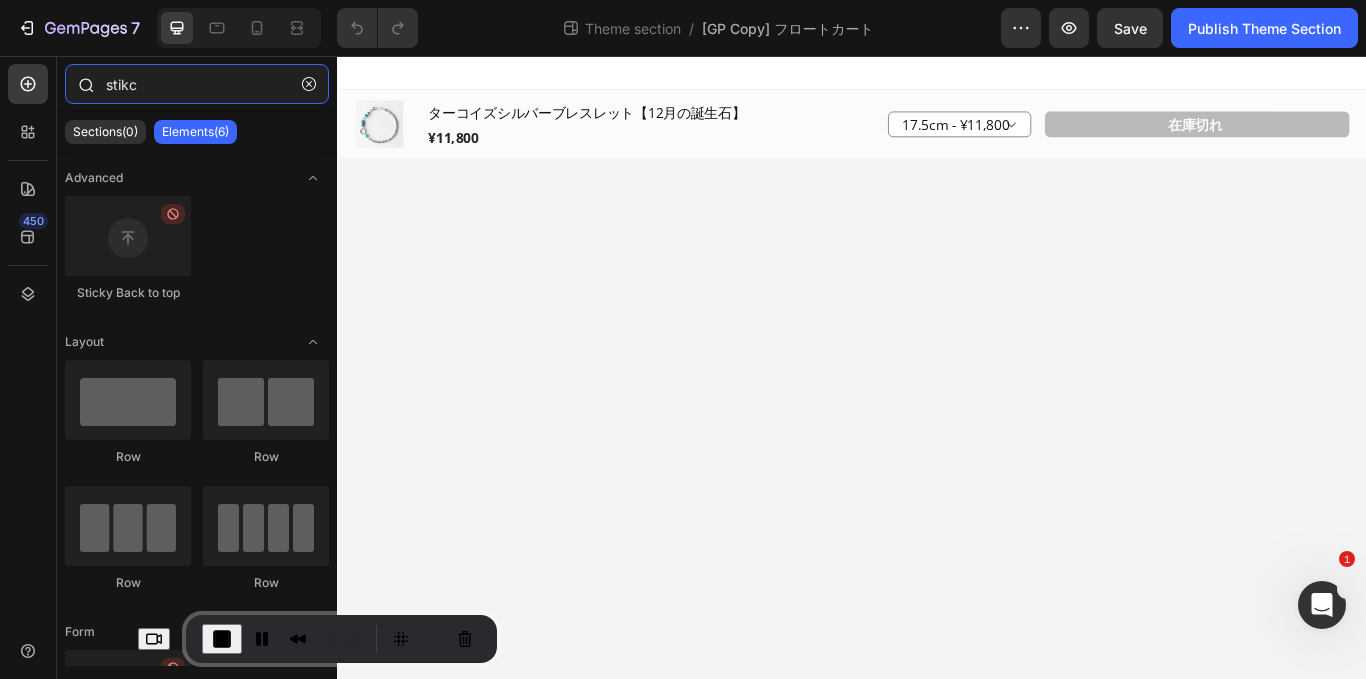 drag, startPoint x: 150, startPoint y: 87, endPoint x: 73, endPoint y: 88, distance: 77.00649 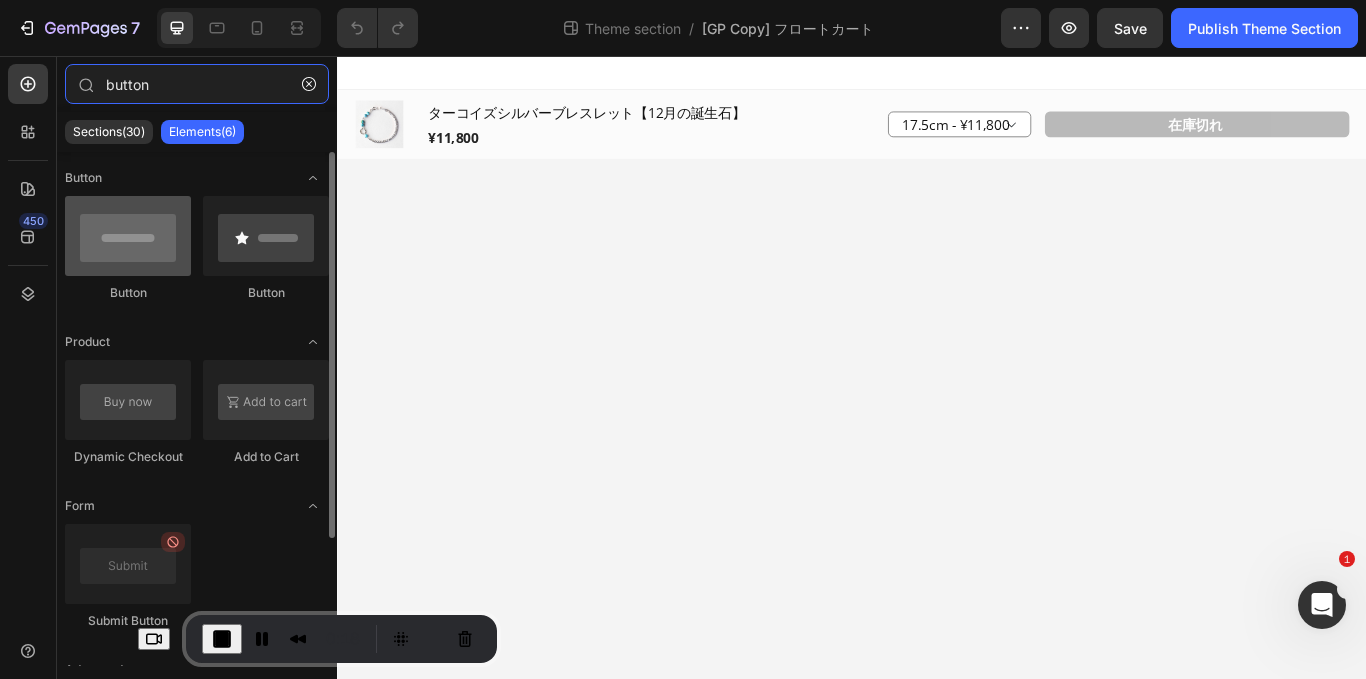 type on "button" 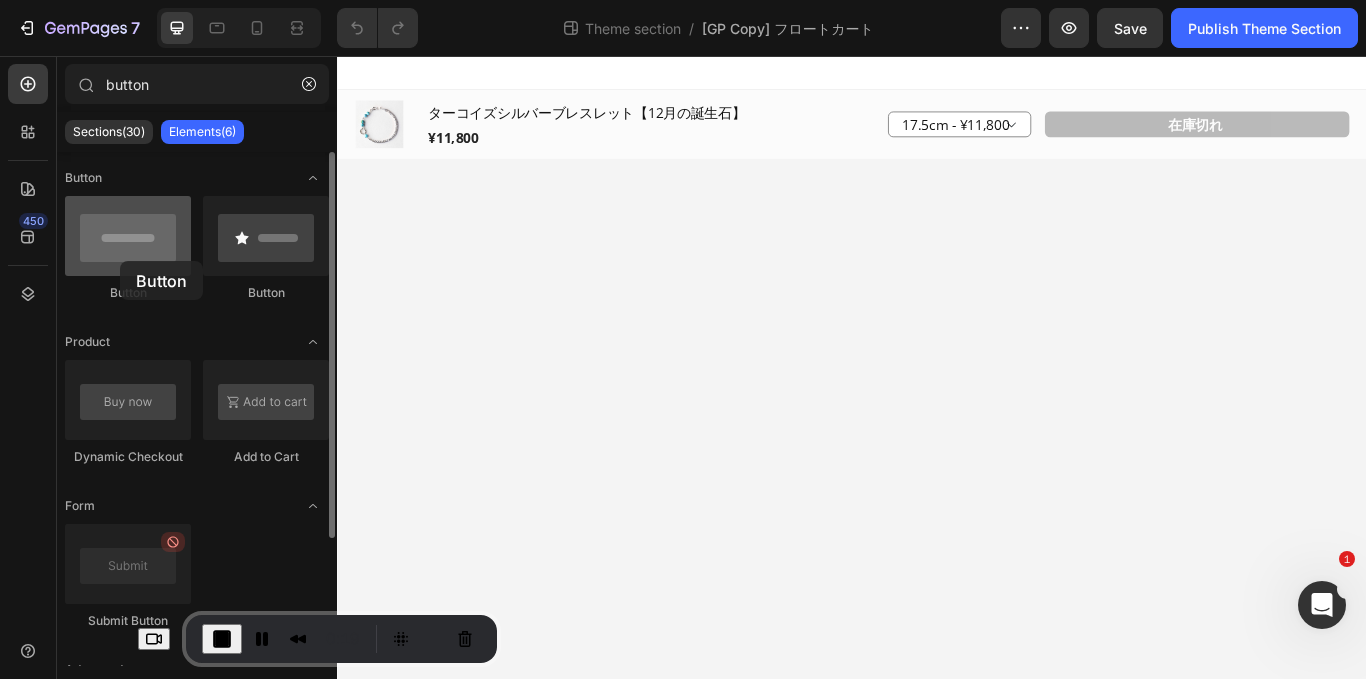 click at bounding box center [128, 236] 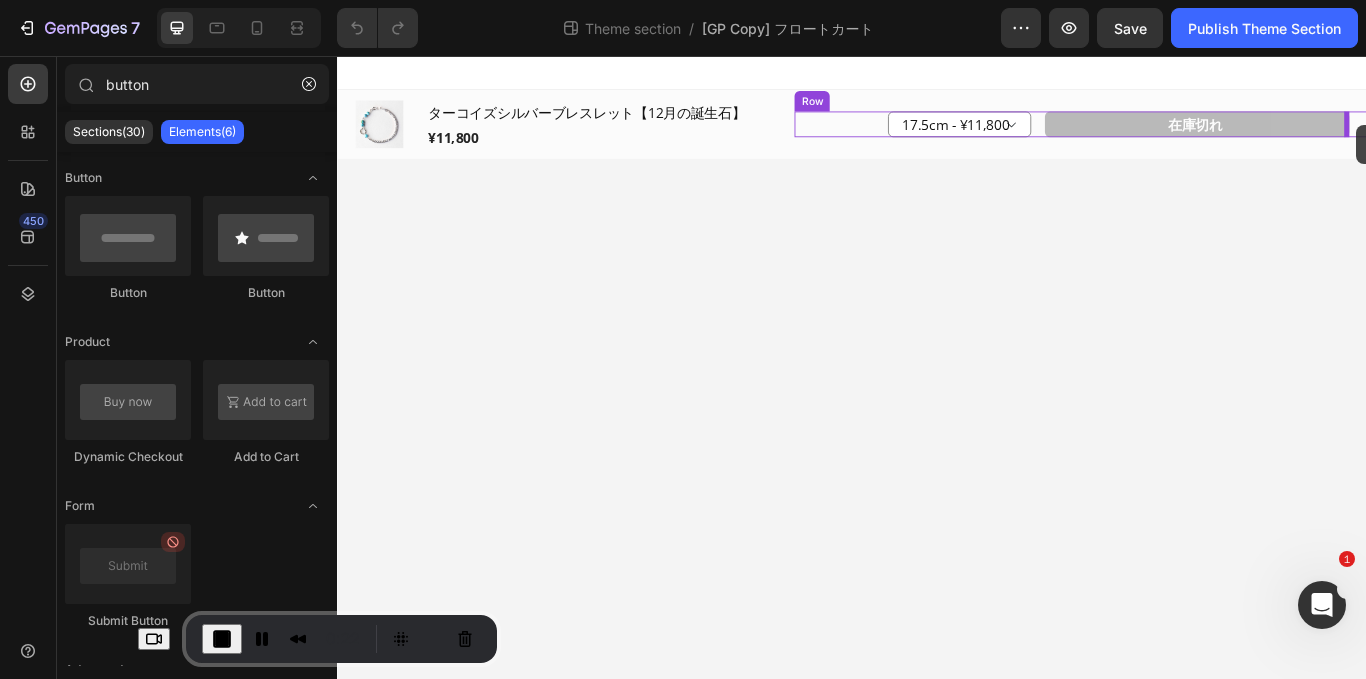 drag, startPoint x: 430, startPoint y: 300, endPoint x: 1525, endPoint y: 136, distance: 1107.2131 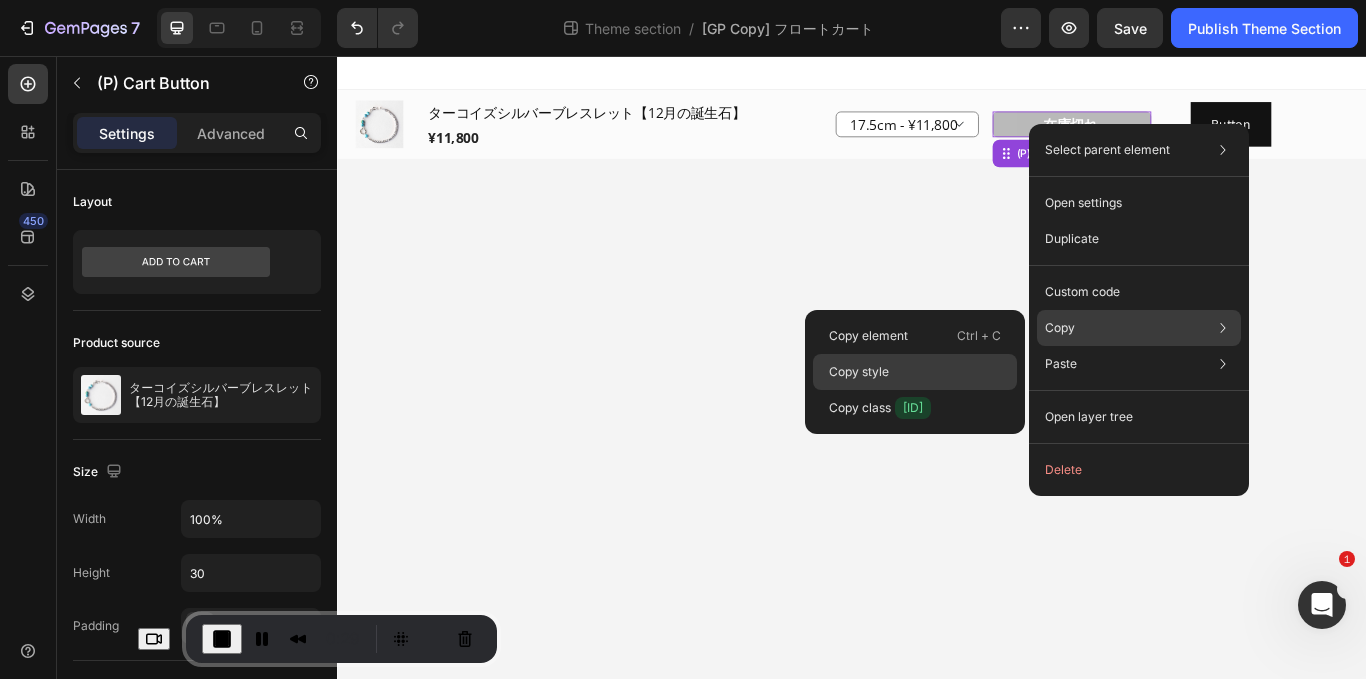 click on "Copy style" 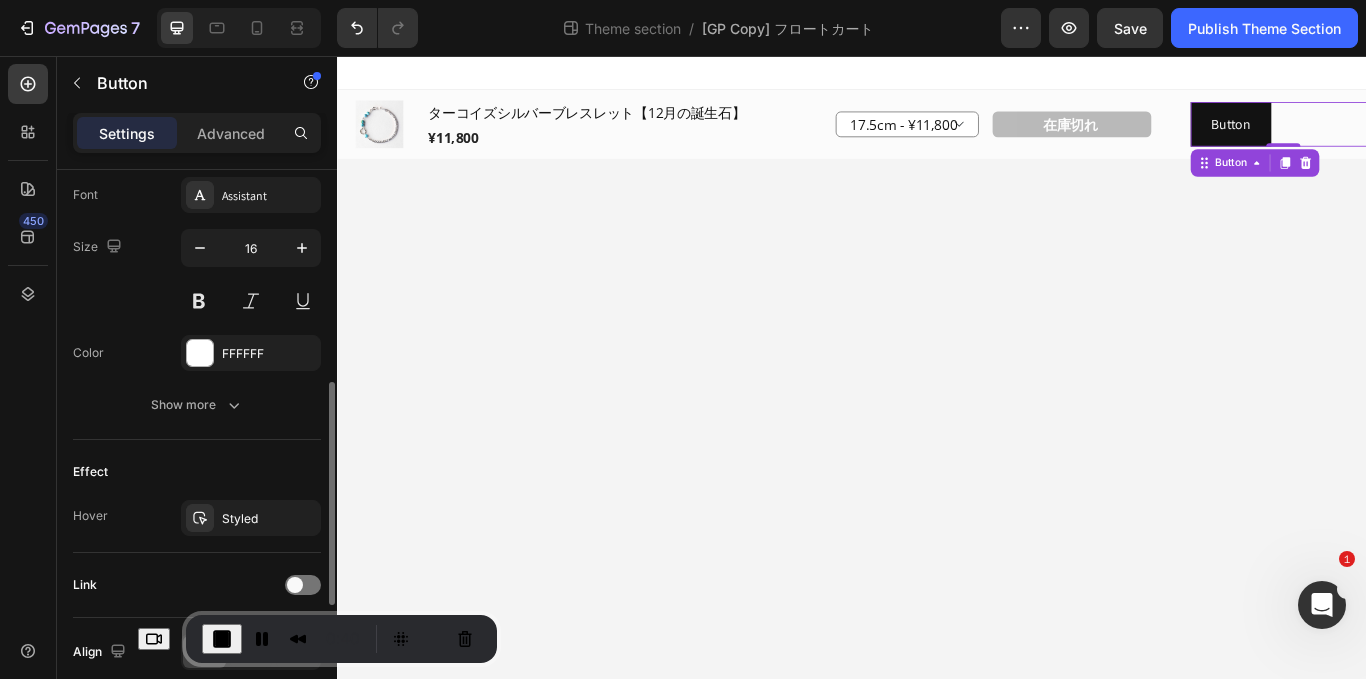 scroll, scrollTop: 868, scrollLeft: 0, axis: vertical 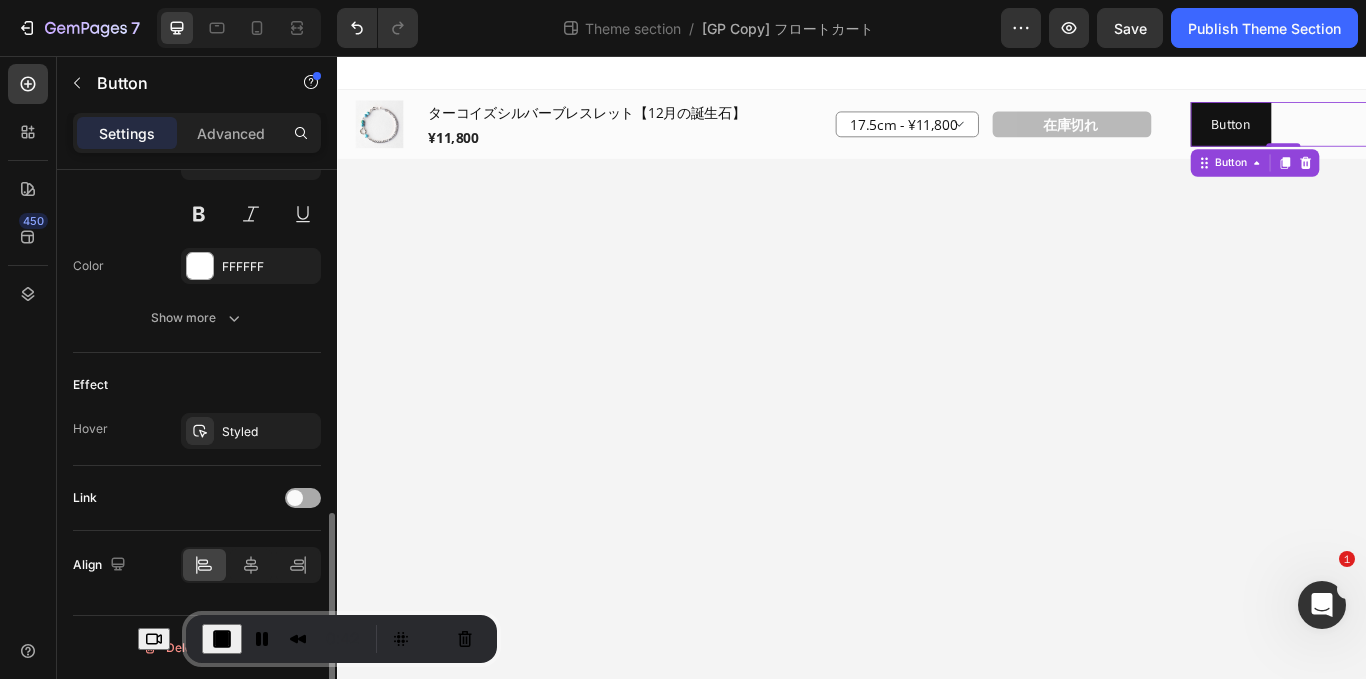 click at bounding box center [303, 498] 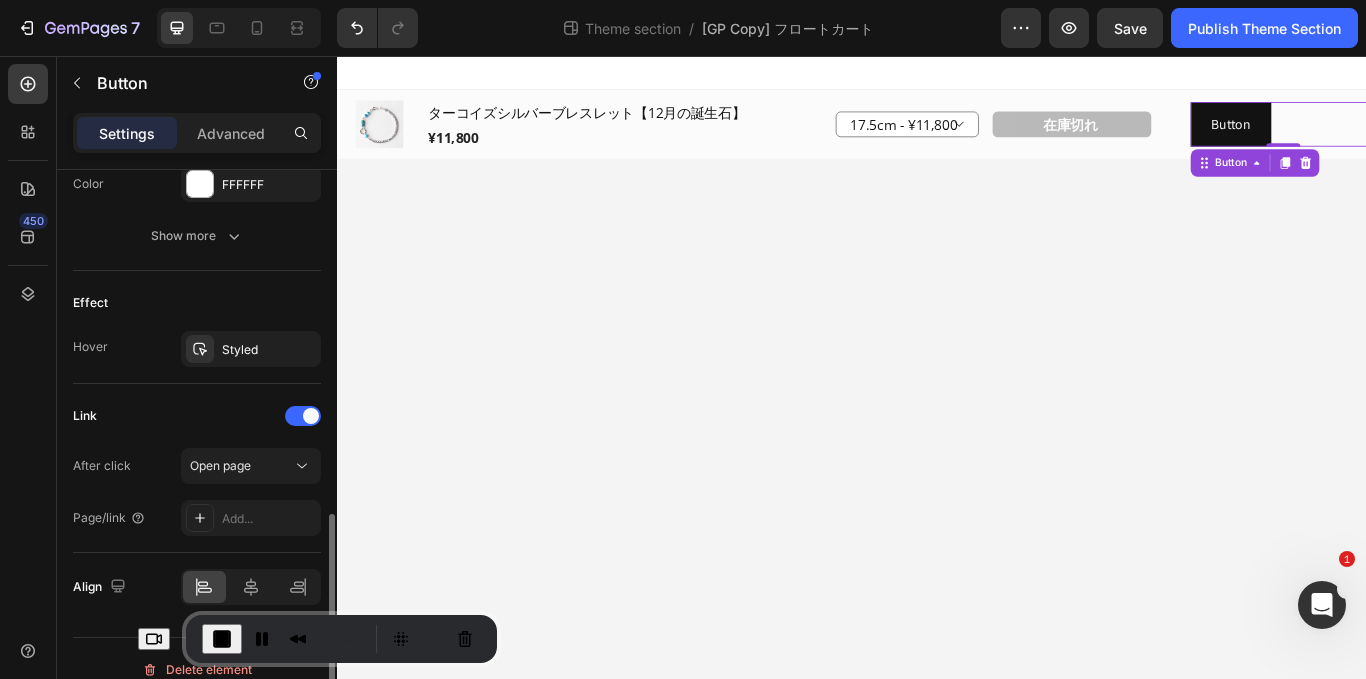 scroll, scrollTop: 951, scrollLeft: 0, axis: vertical 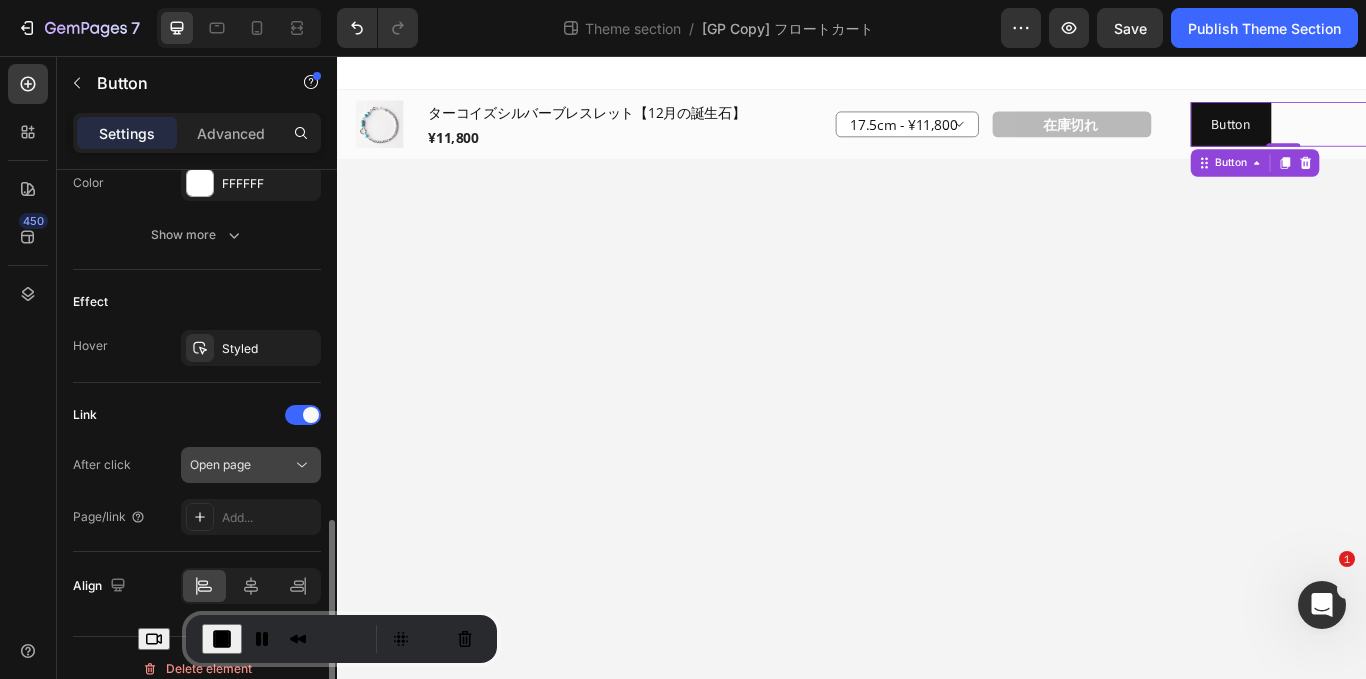 click on "Open page" at bounding box center (251, 465) 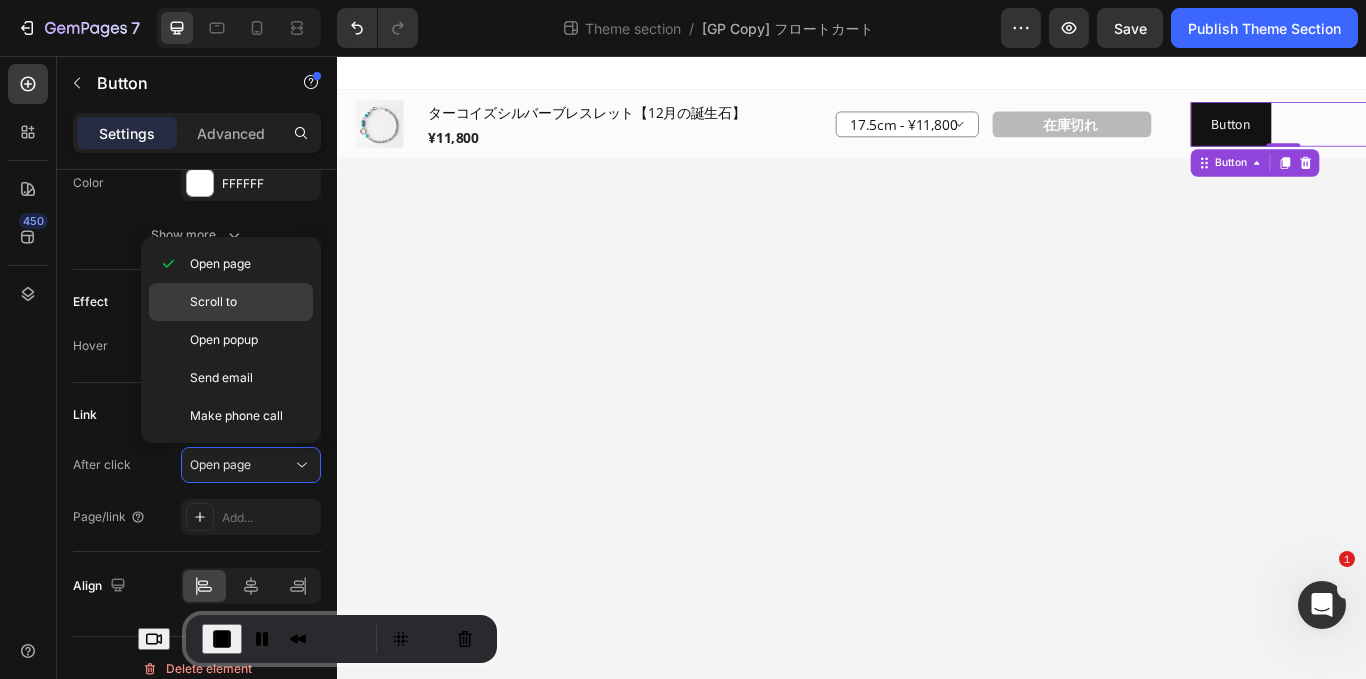 click on "Scroll to" 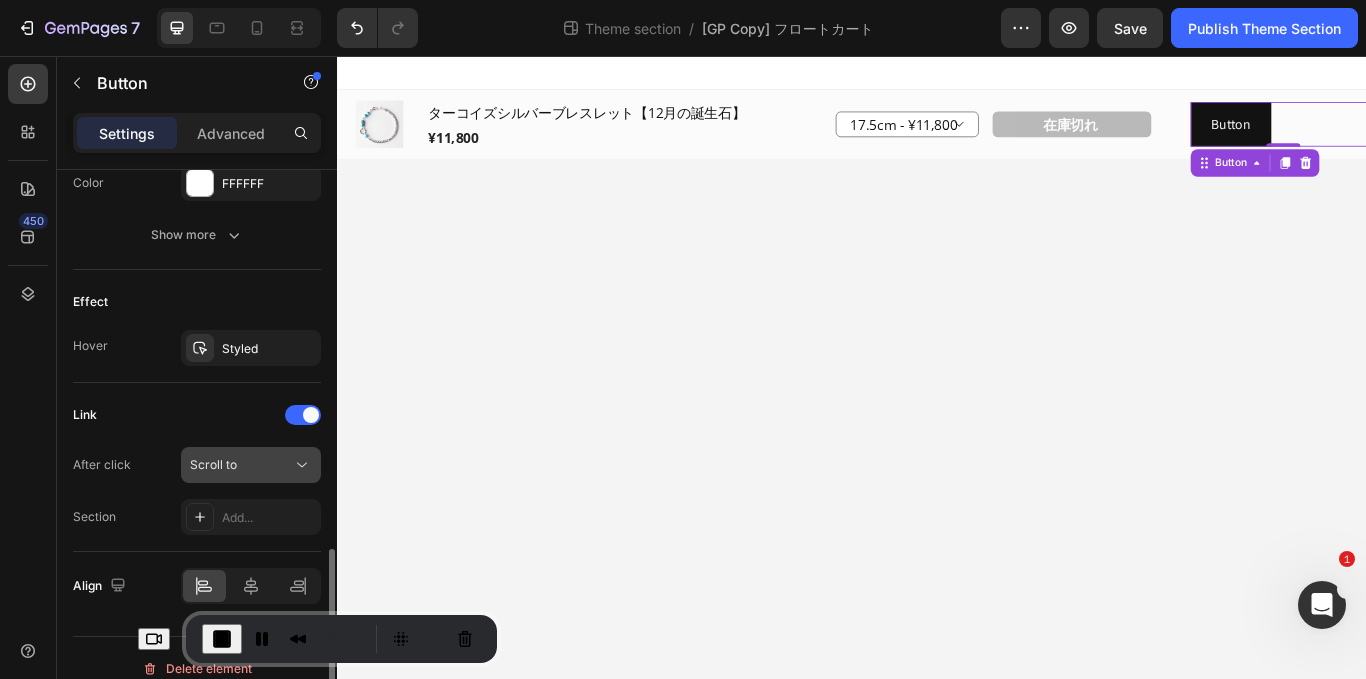 scroll, scrollTop: 972, scrollLeft: 0, axis: vertical 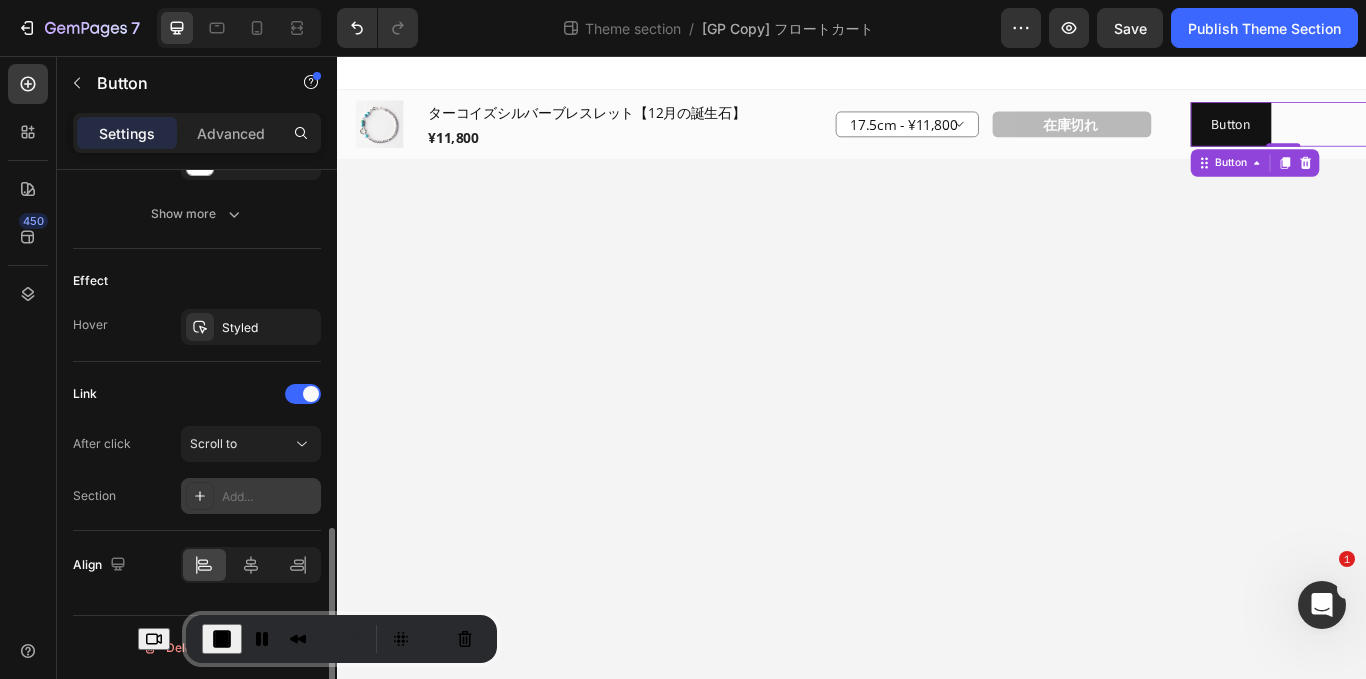 click on "Add..." at bounding box center (269, 497) 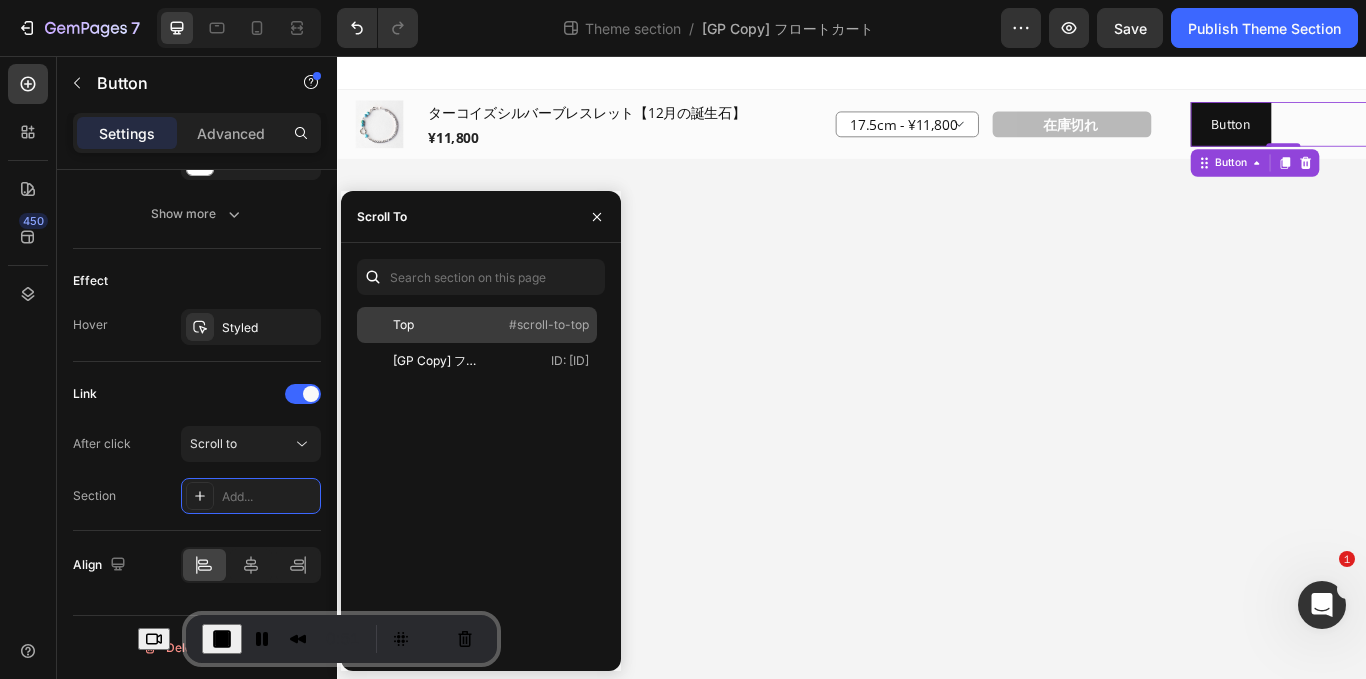 click on "Top" at bounding box center [423, 325] 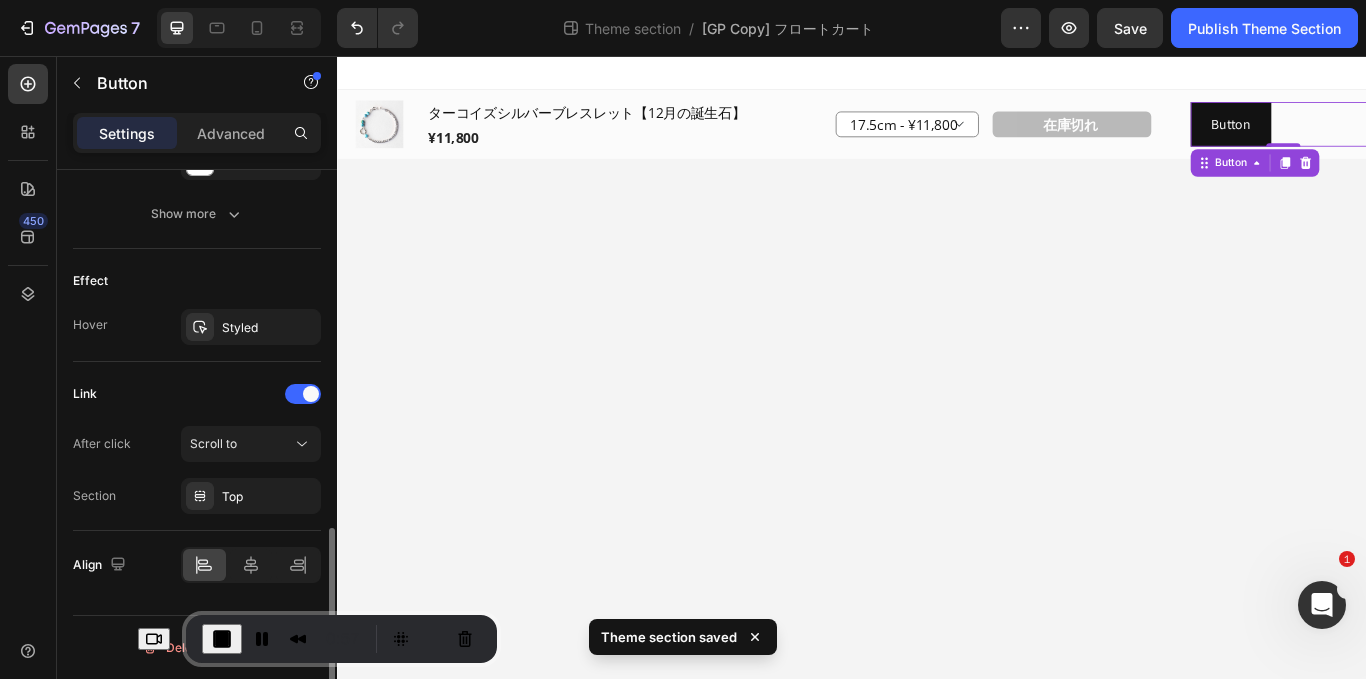 click on "Link" at bounding box center (197, 394) 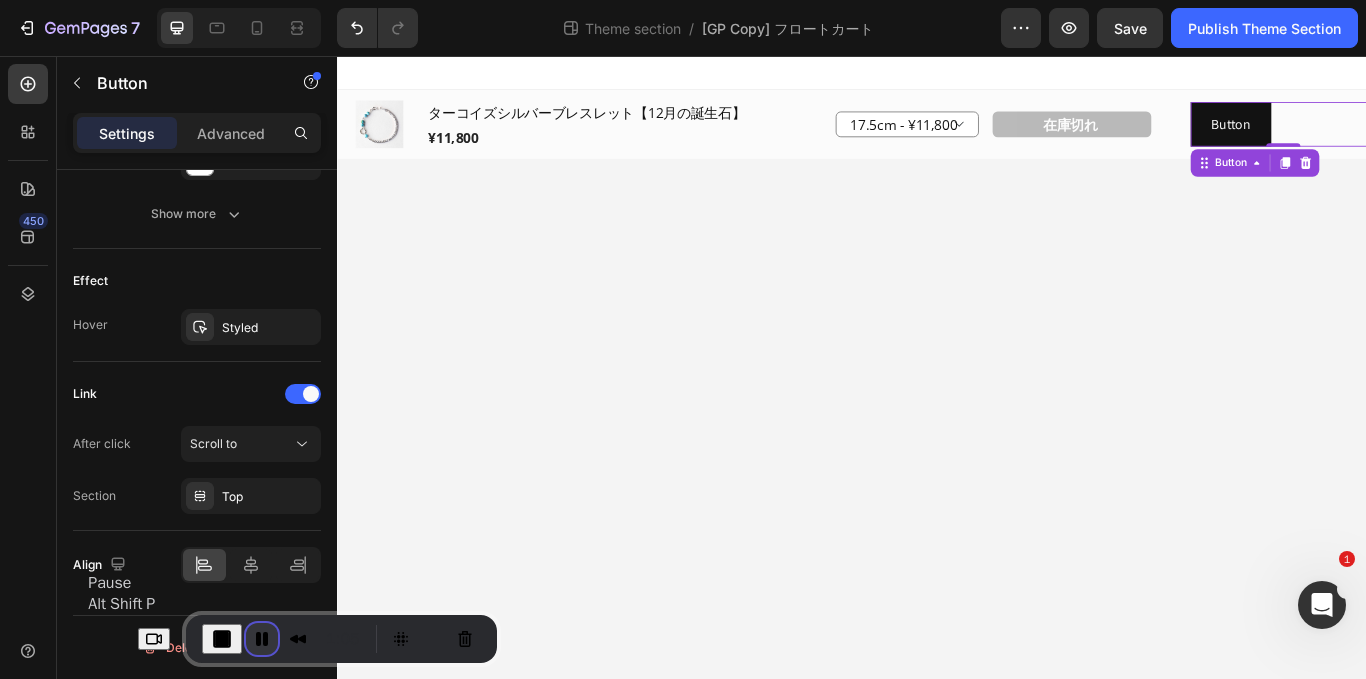 click at bounding box center (262, 639) 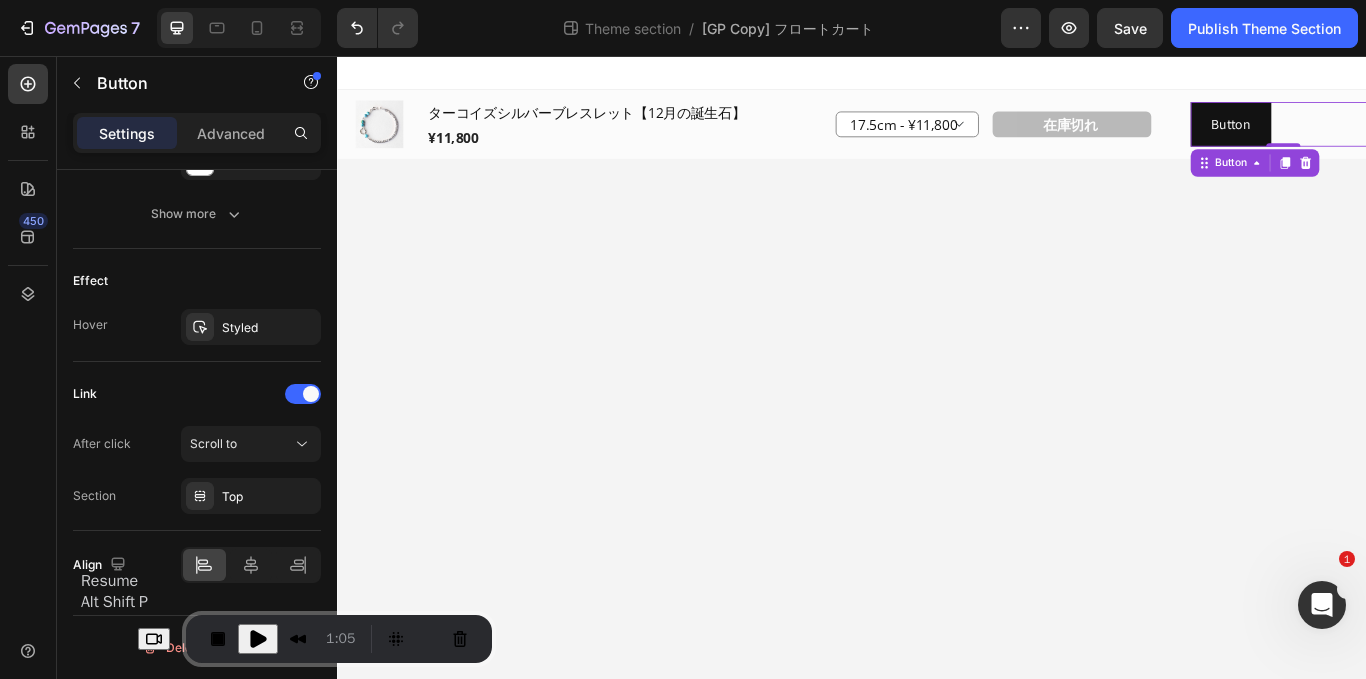 click at bounding box center [258, 639] 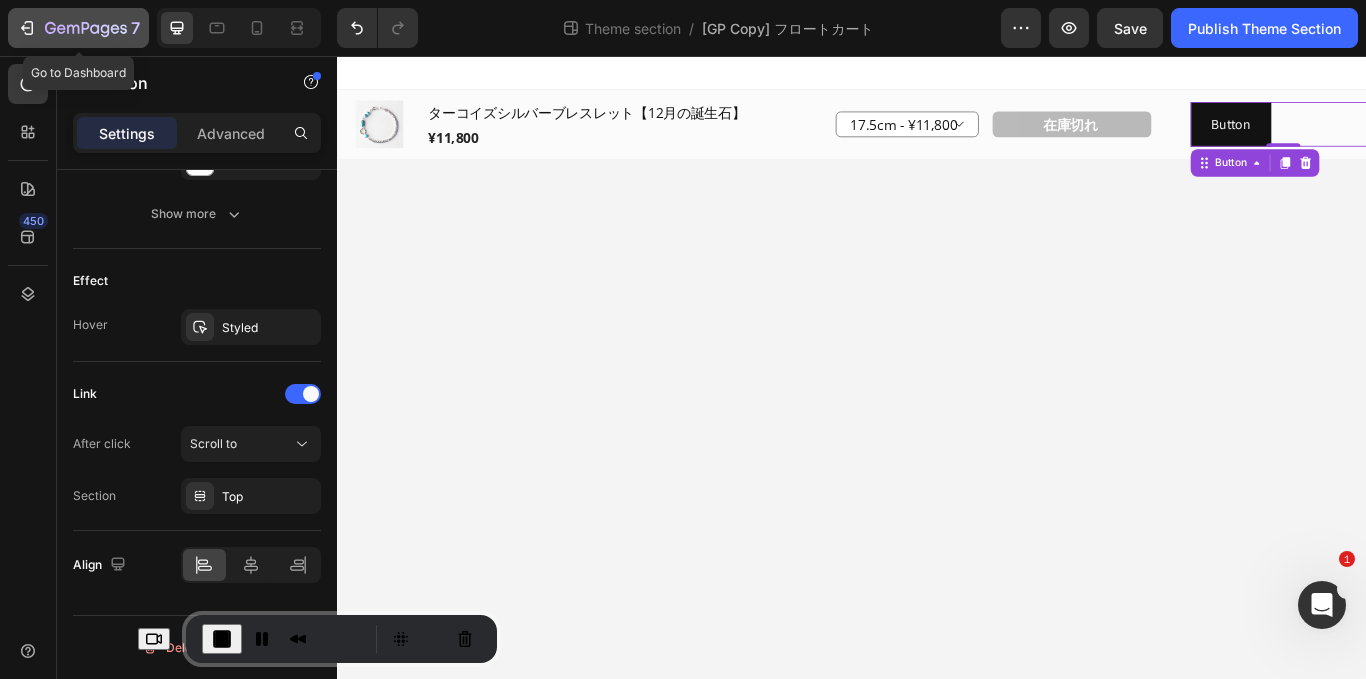 click 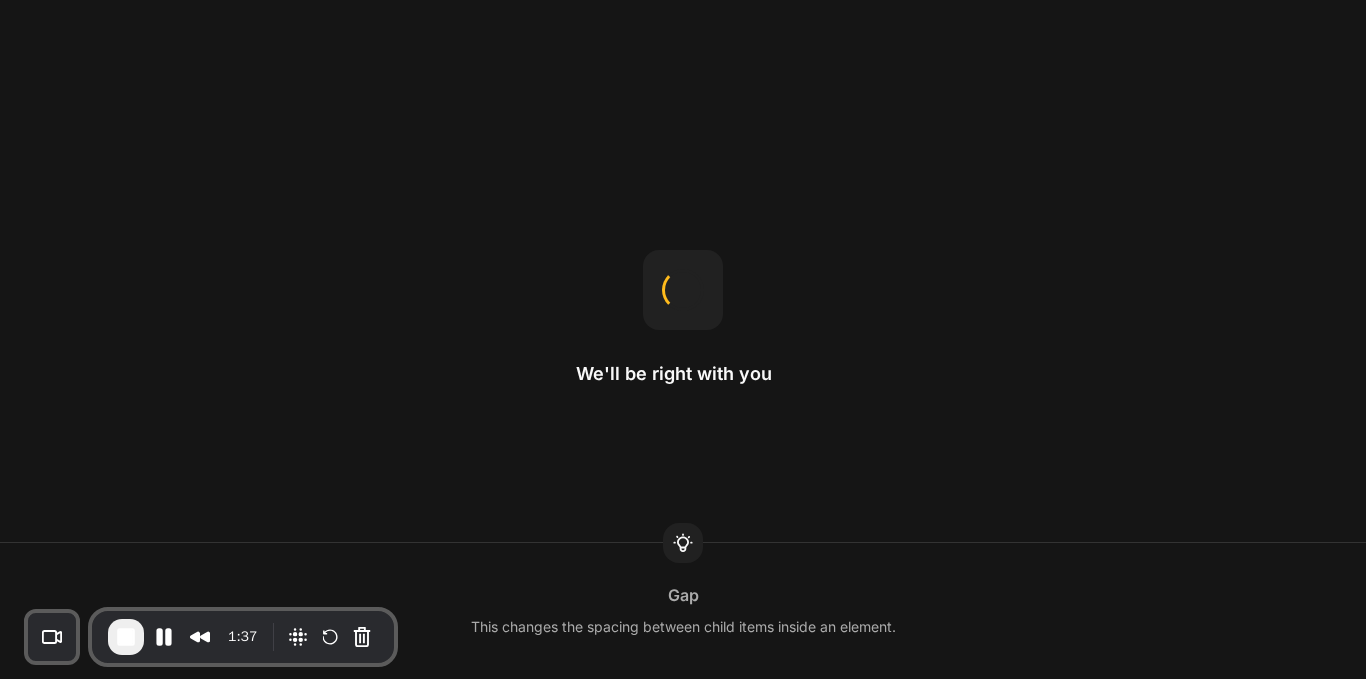 scroll, scrollTop: 0, scrollLeft: 0, axis: both 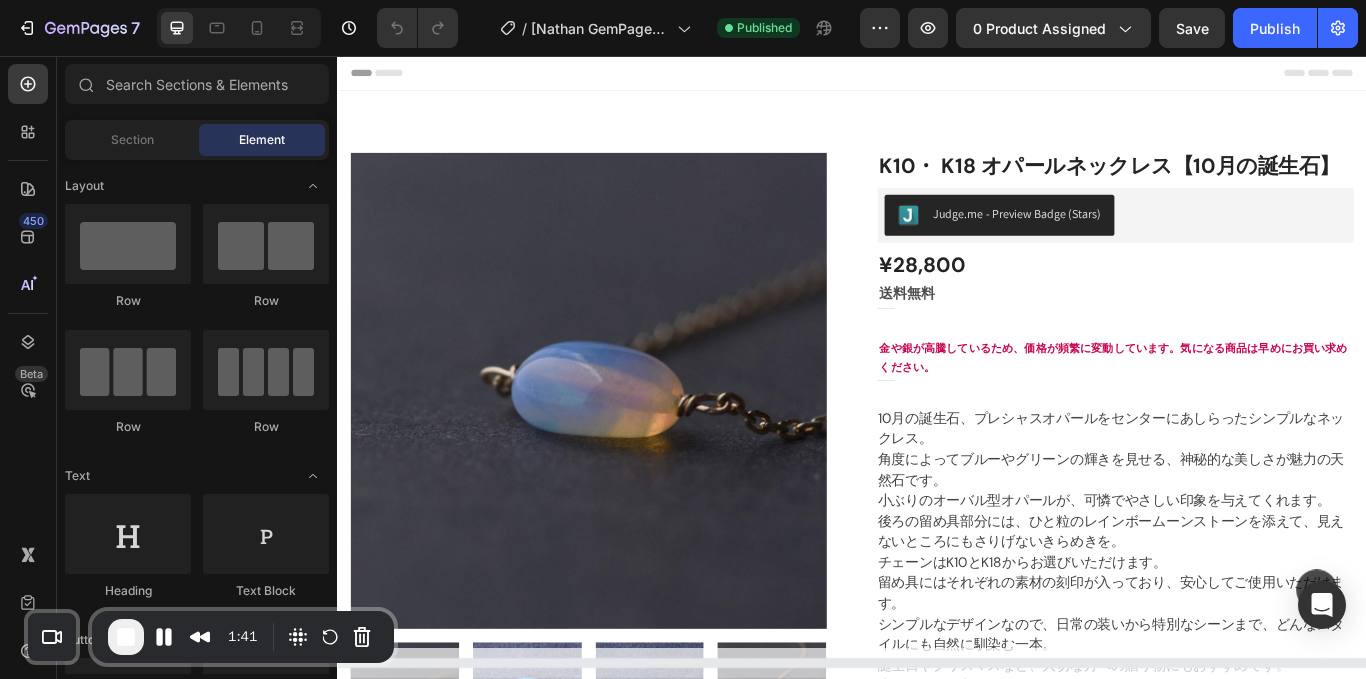 select on "552726064624043022" 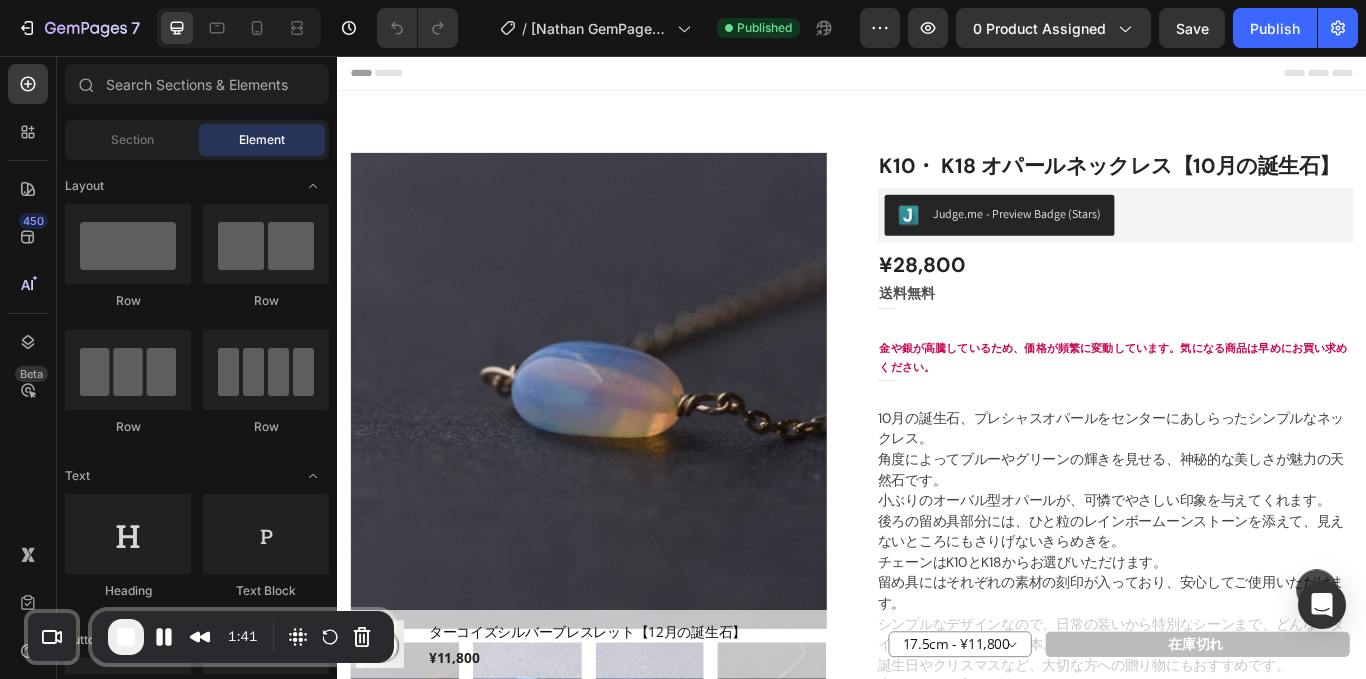 scroll, scrollTop: 235, scrollLeft: 0, axis: vertical 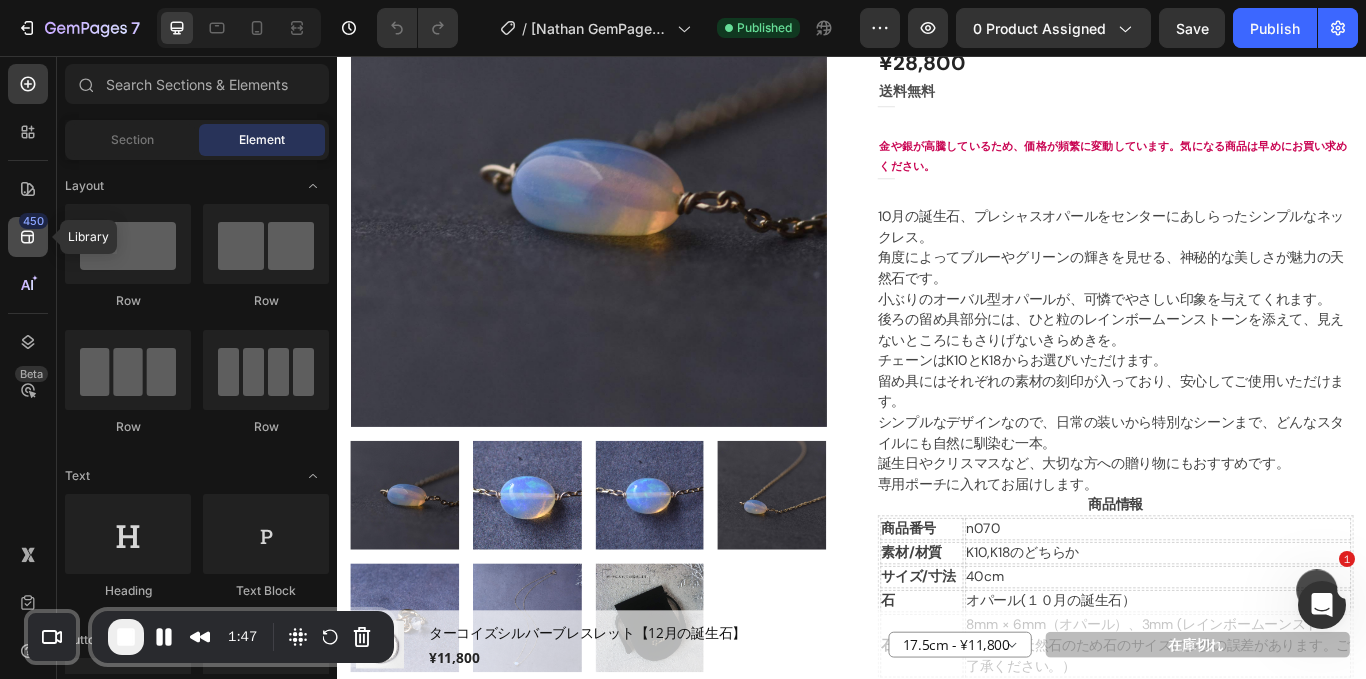 click 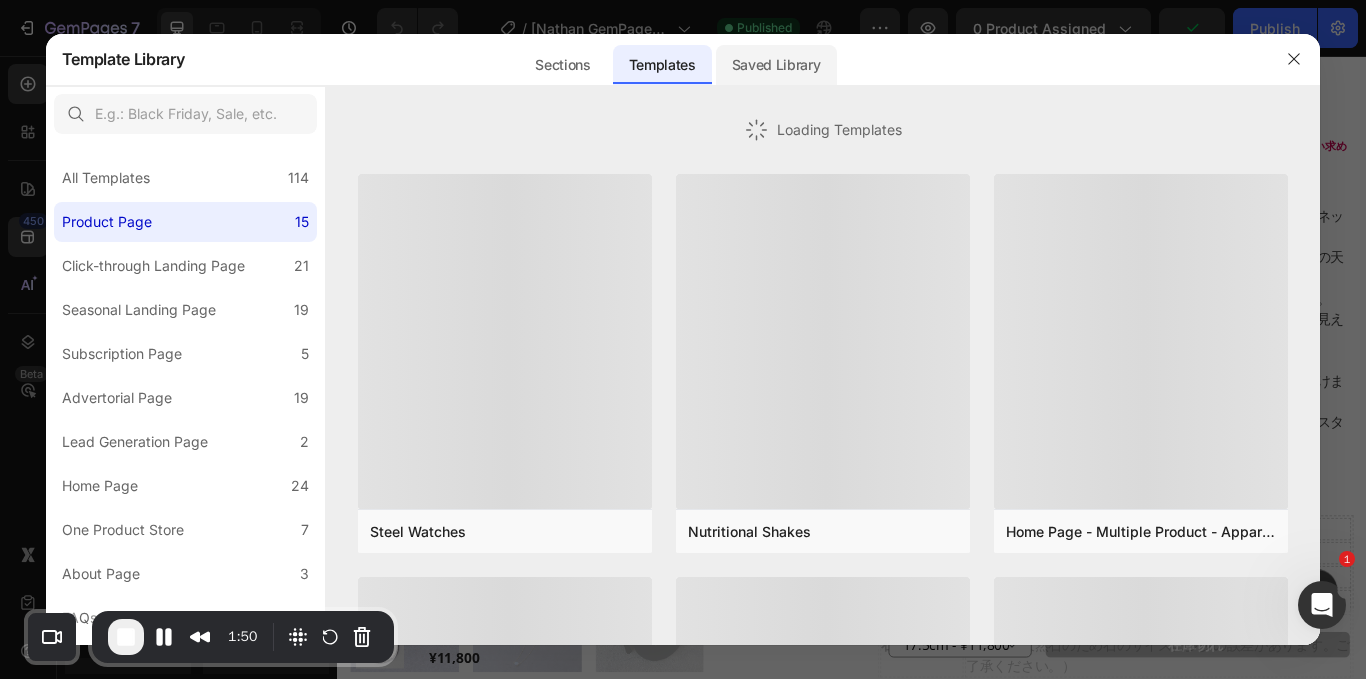 click on "Saved Library" 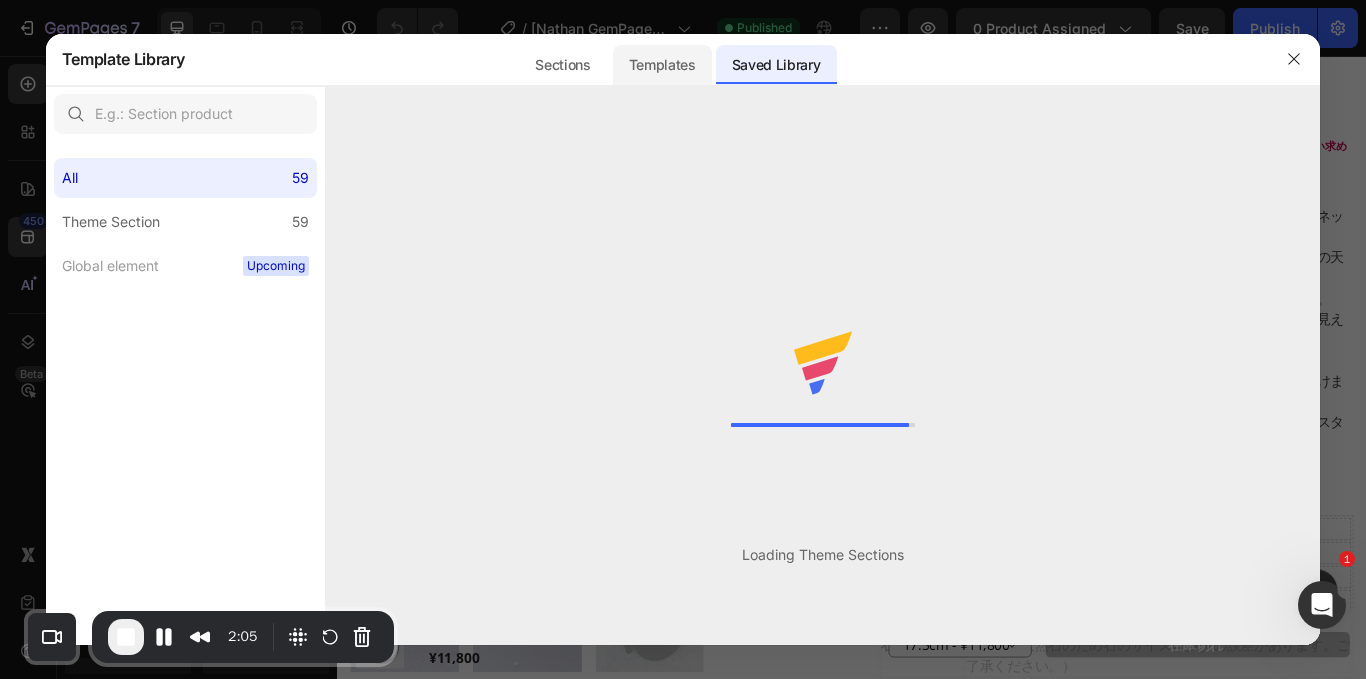click on "Templates" 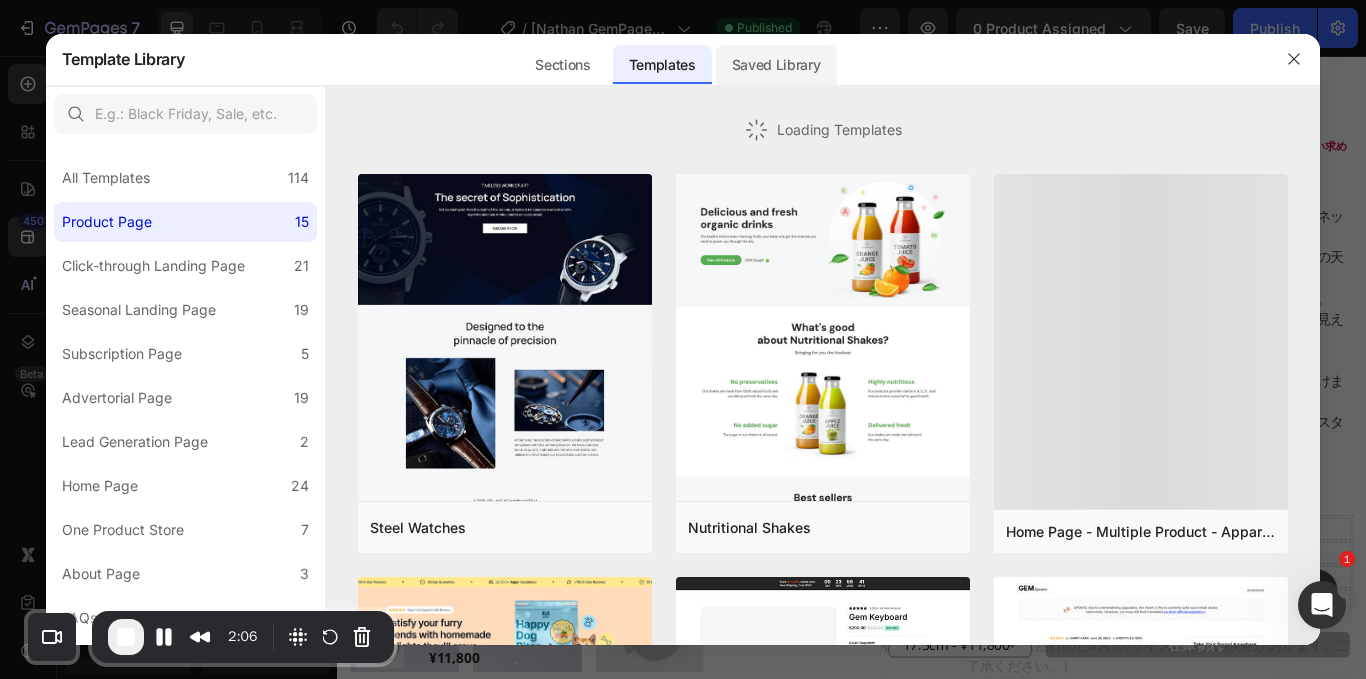 click on "Saved Library" 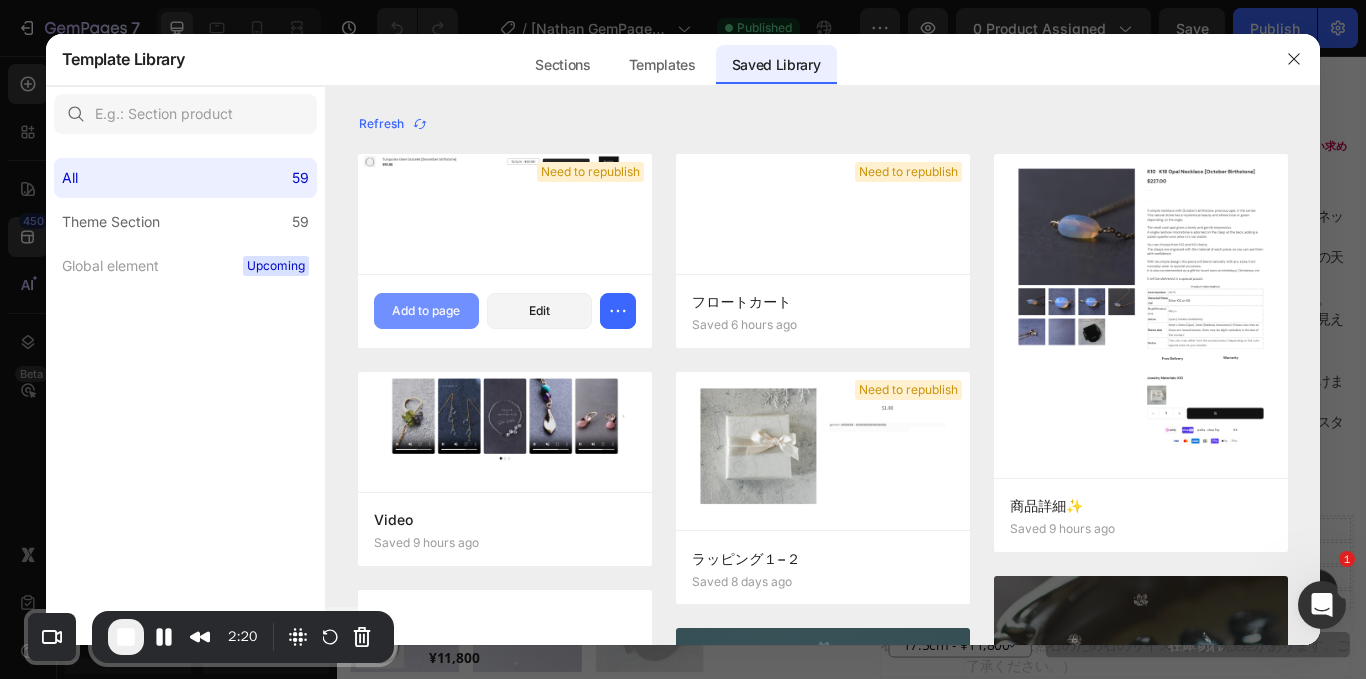 click on "Add to page" at bounding box center (426, 311) 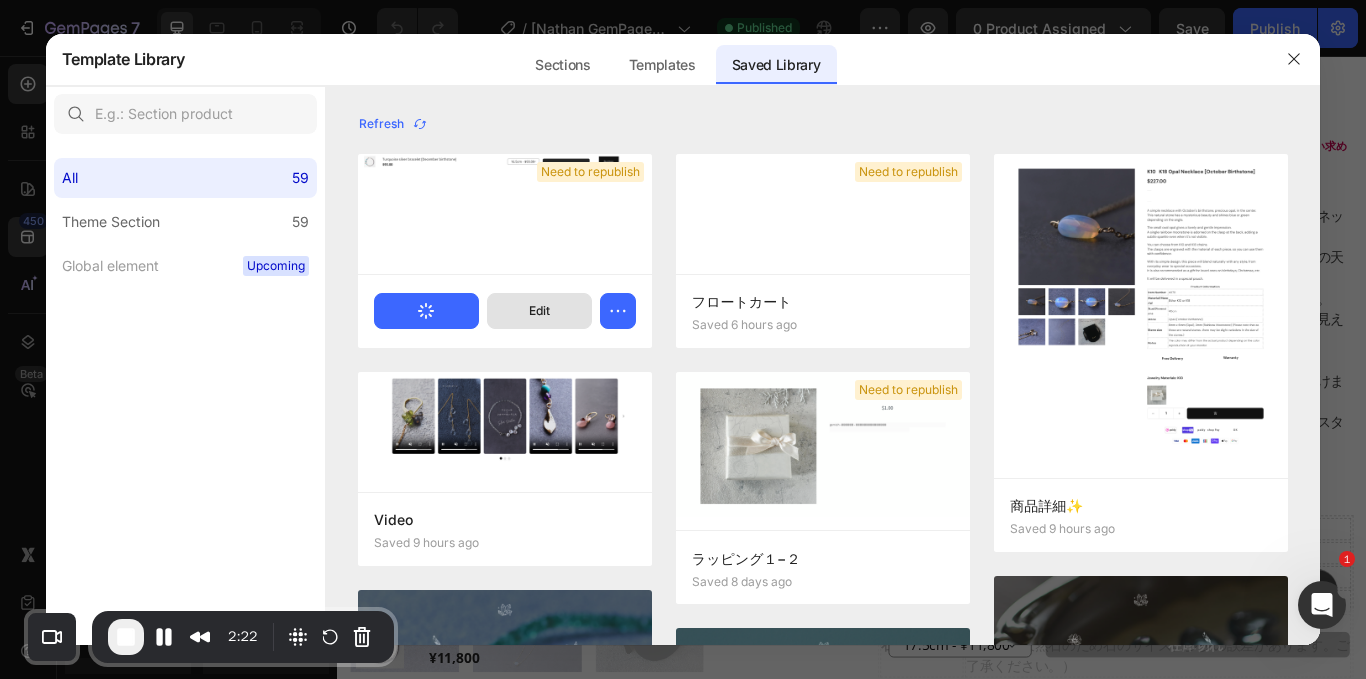 click on "Edit" at bounding box center [539, 311] 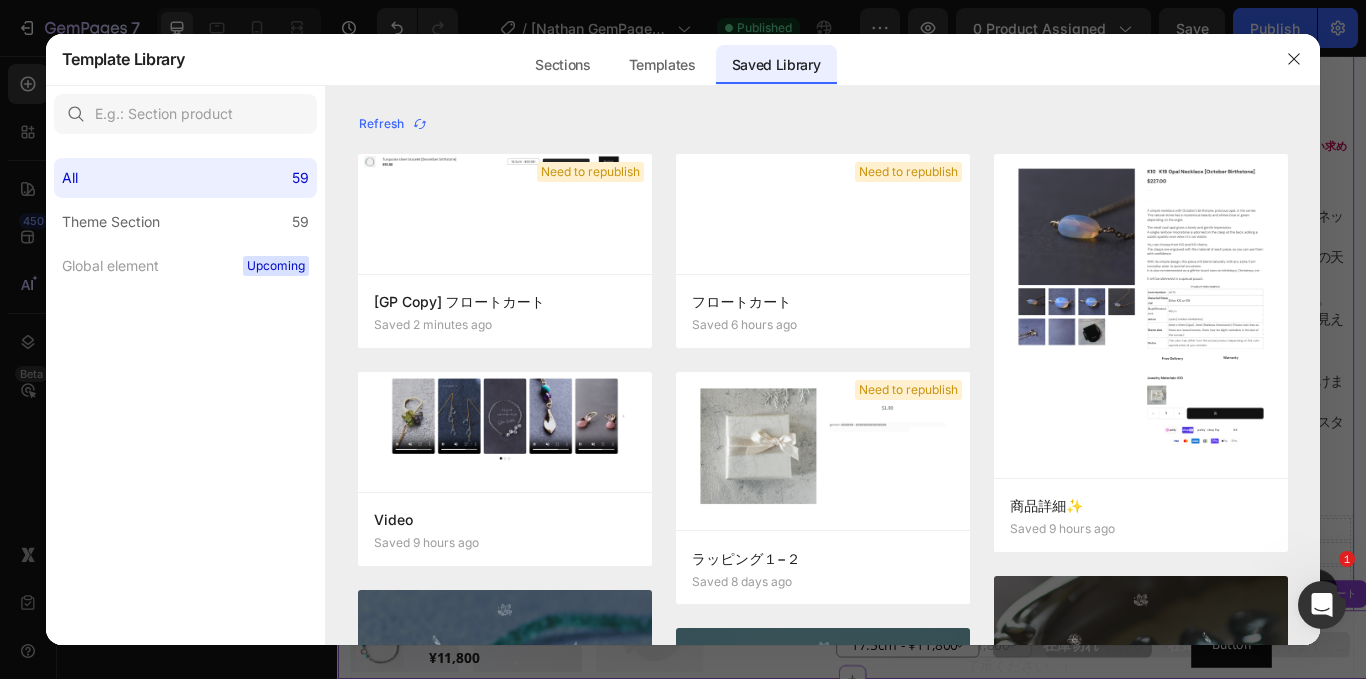 scroll, scrollTop: 882, scrollLeft: 0, axis: vertical 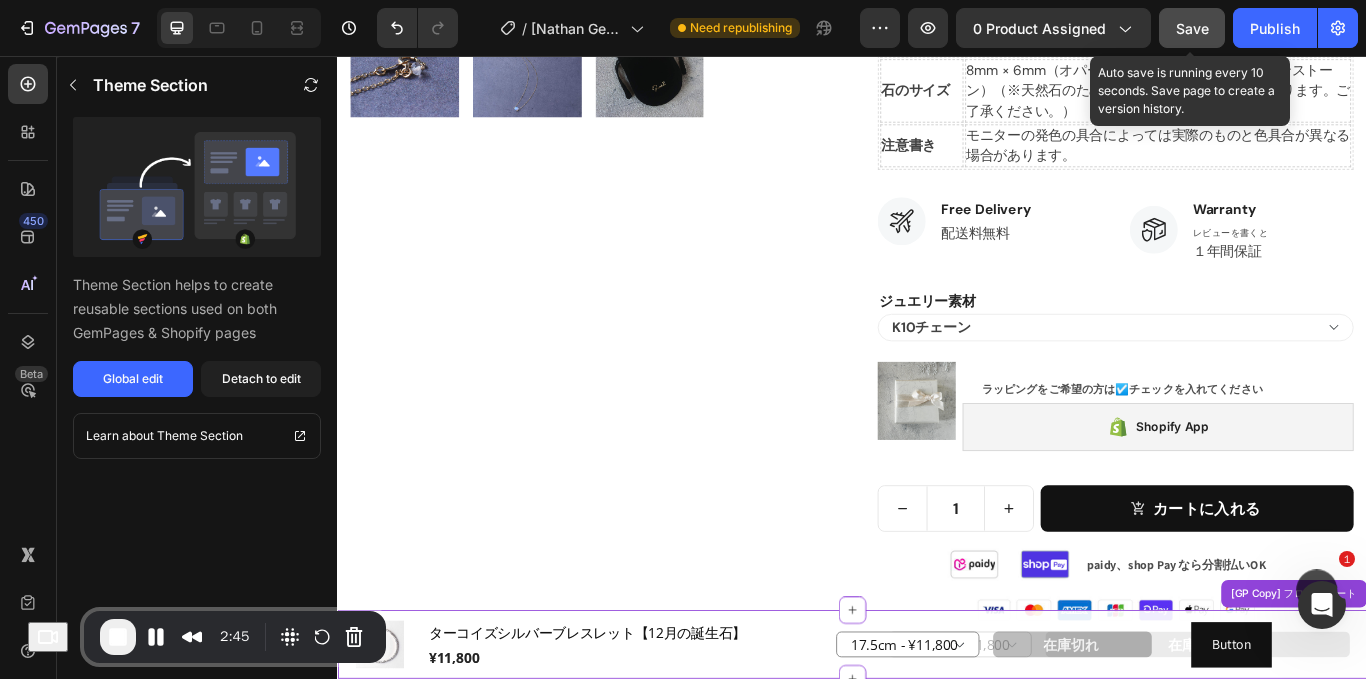 click on "Save" at bounding box center [1192, 28] 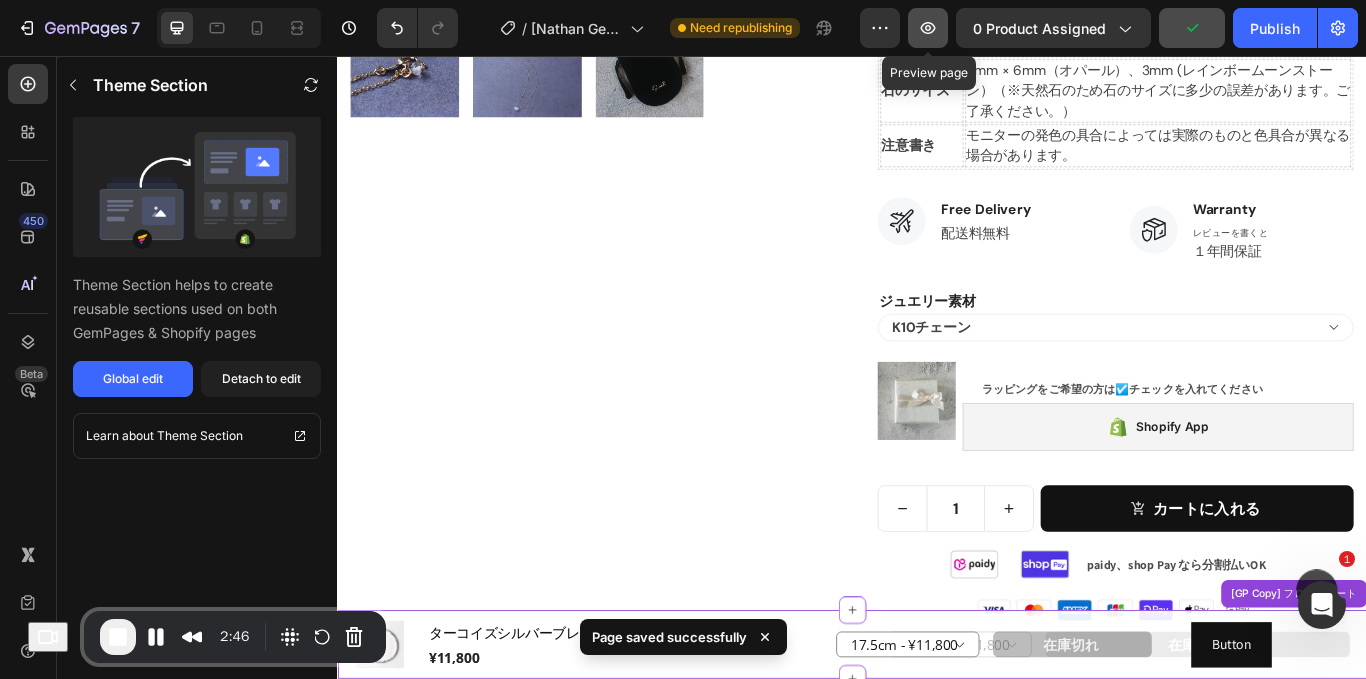 click 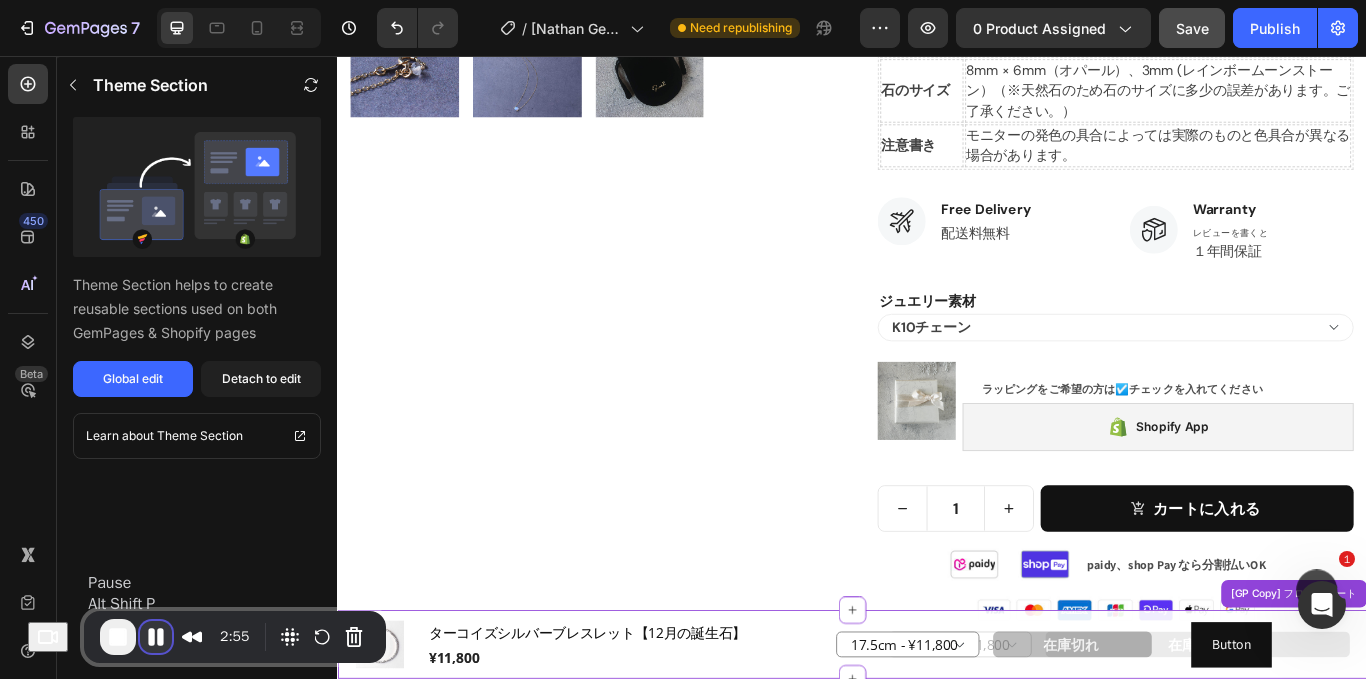 click at bounding box center [156, 637] 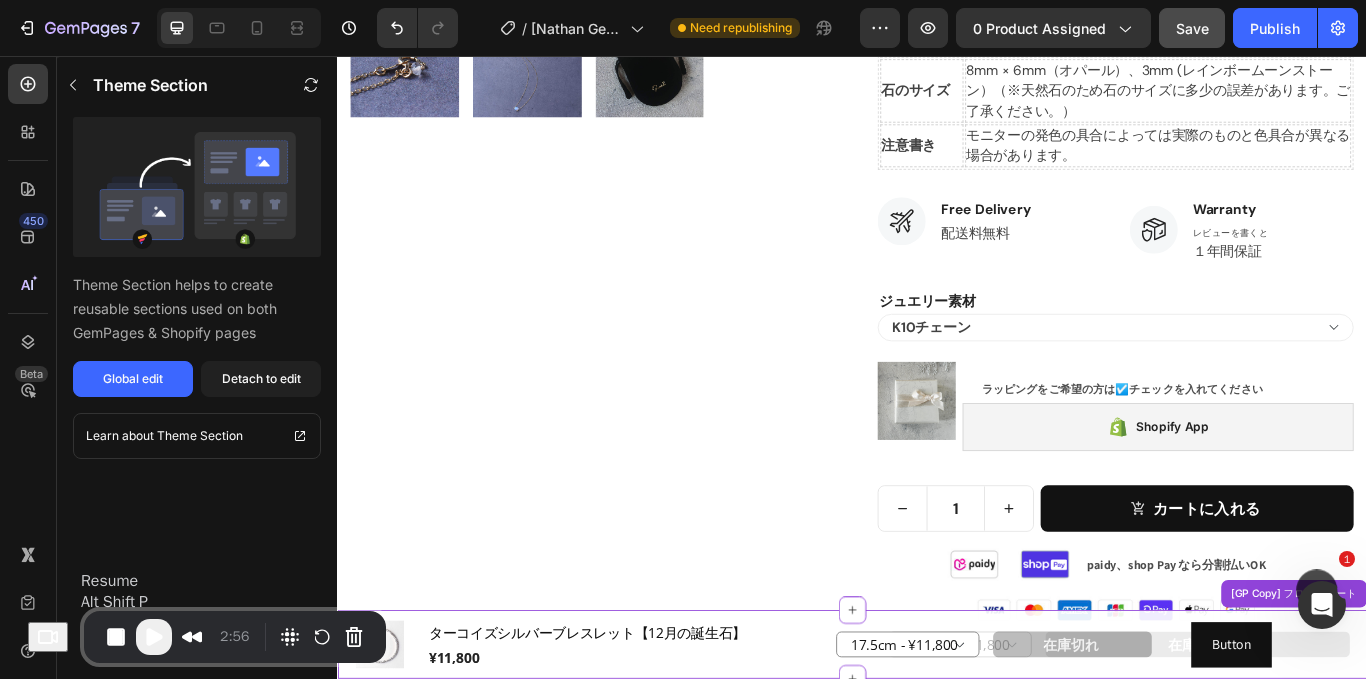 click at bounding box center (154, 637) 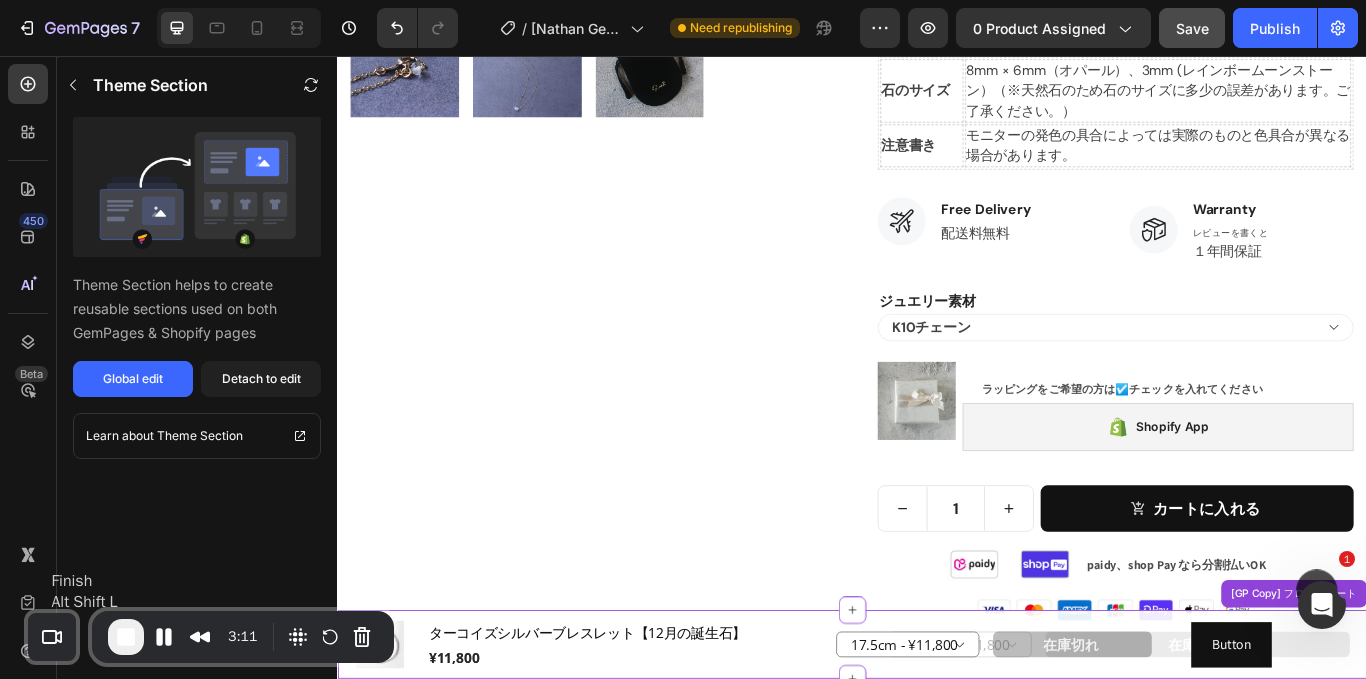 click at bounding box center (126, 637) 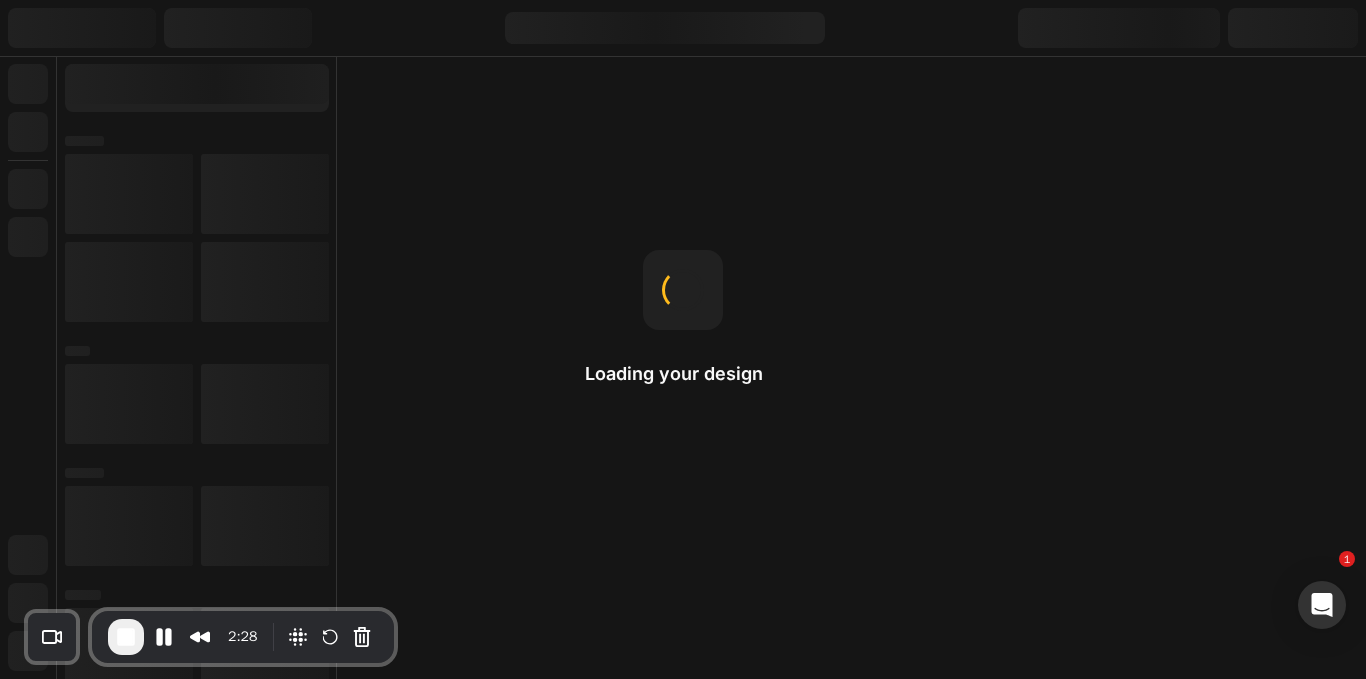 scroll, scrollTop: 0, scrollLeft: 0, axis: both 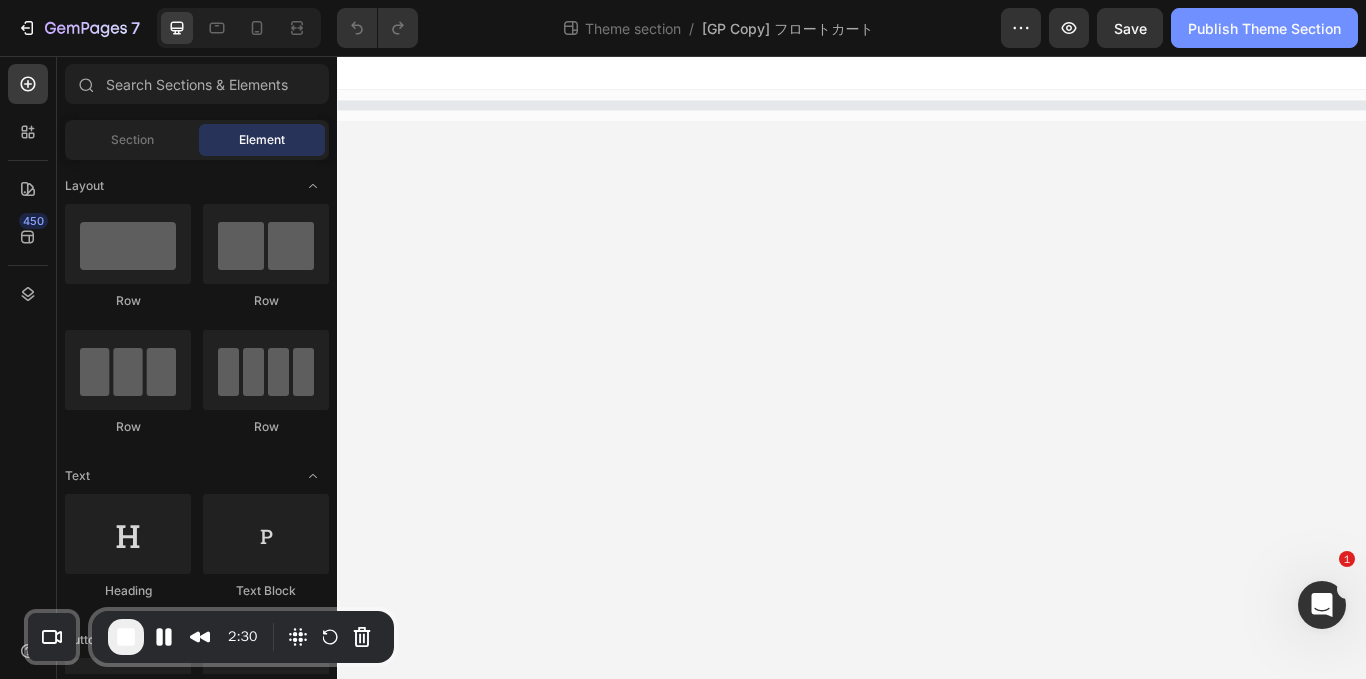 click on "Publish Theme Section" 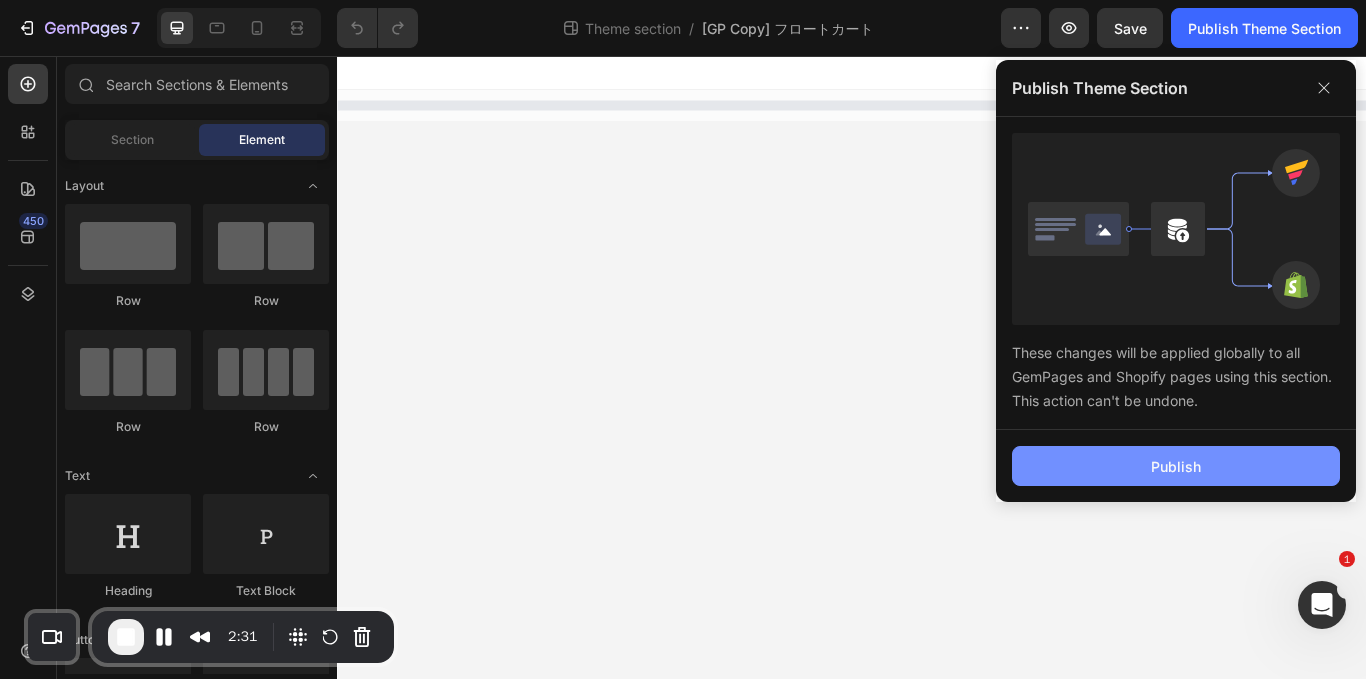 select on "552726064624043022" 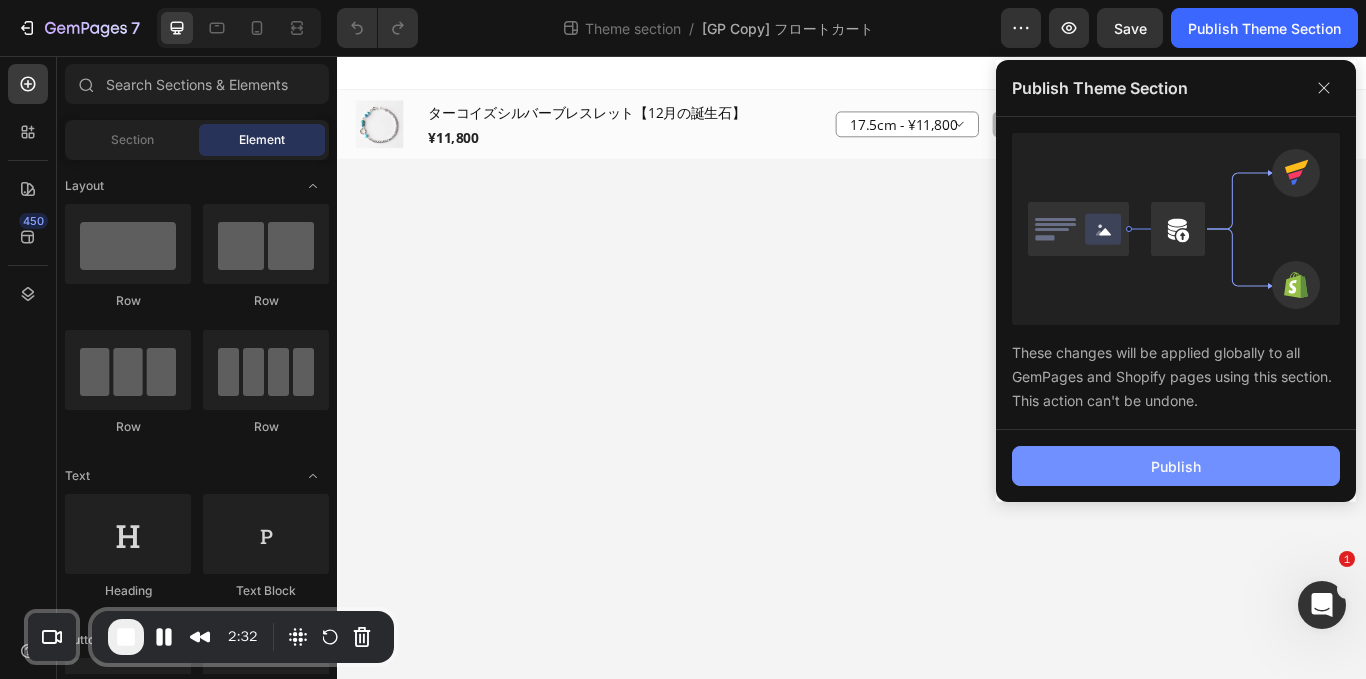 click on "Publish" 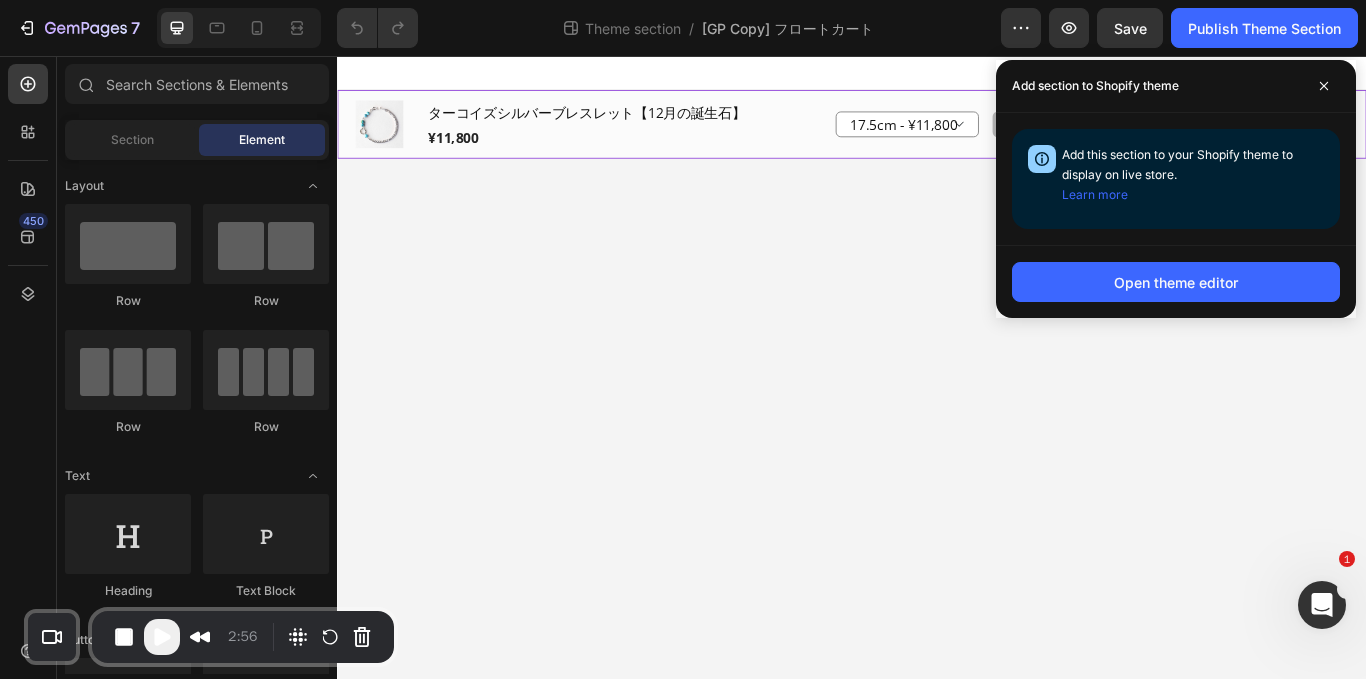 click on "(P) Images & Gallery ターコイズシルバーブレスレット【12月の誕生石】 (P) Title ¥11,800 (P) Price (P) Price Row Row   16.5cm - ¥11,800  17cm - ¥11,800  17.5cm - ¥11,800  18.cm - ¥11,800  18.5cm - ¥11,800  Product Variants & Swatches 在庫切れ (P) Cart Button Button Button Row Product" at bounding box center (937, 136) 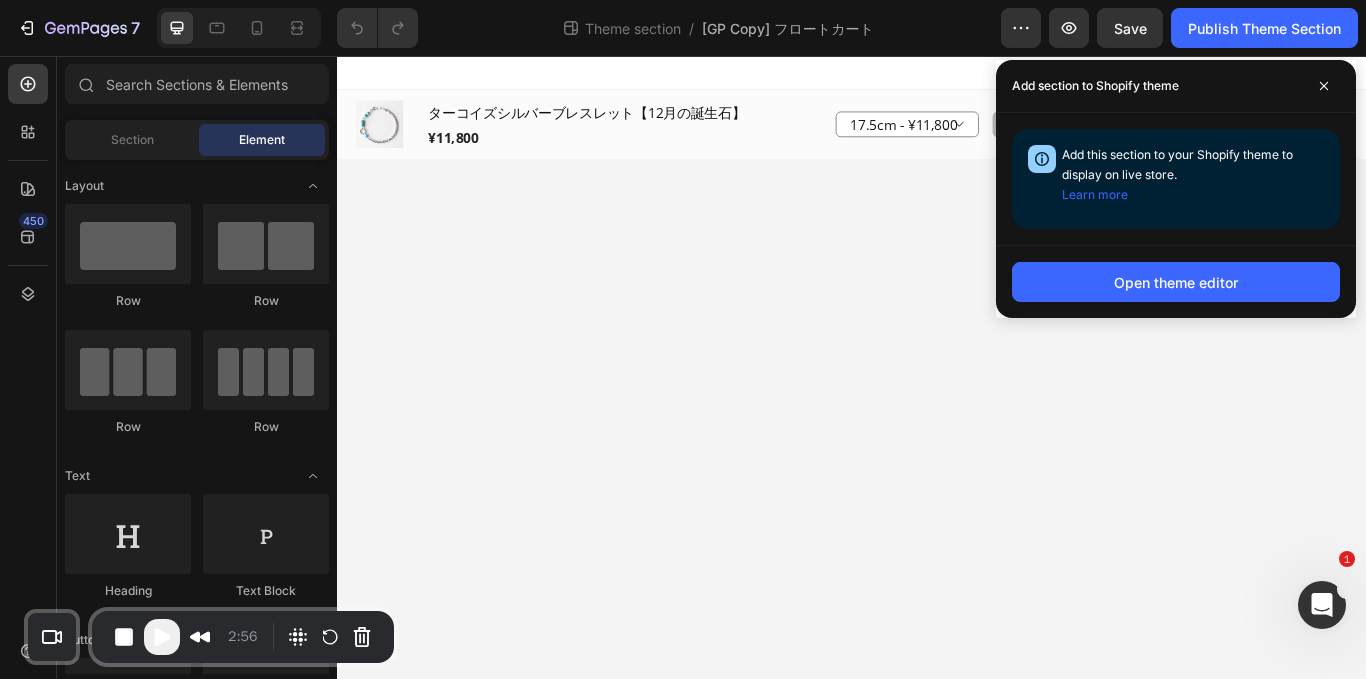 click on "(P) Images & Gallery ターコイズシルバーブレスレット【12月の誕生石】 (P) Title ¥11,800 (P) Price (P) Price Row Row   16.5cm - ¥11,800  17cm - ¥11,800  17.5cm - ¥11,800  18.cm - ¥11,800  18.5cm - ¥11,800  Product Variants & Swatches 在庫切れ (P) Cart Button Button Button Row Product Root
Drag & drop element from sidebar or
Explore Library
Add section Choose templates inspired by CRO experts Generate layout from URL or image Add blank section then drag & drop elements" at bounding box center [937, 419] 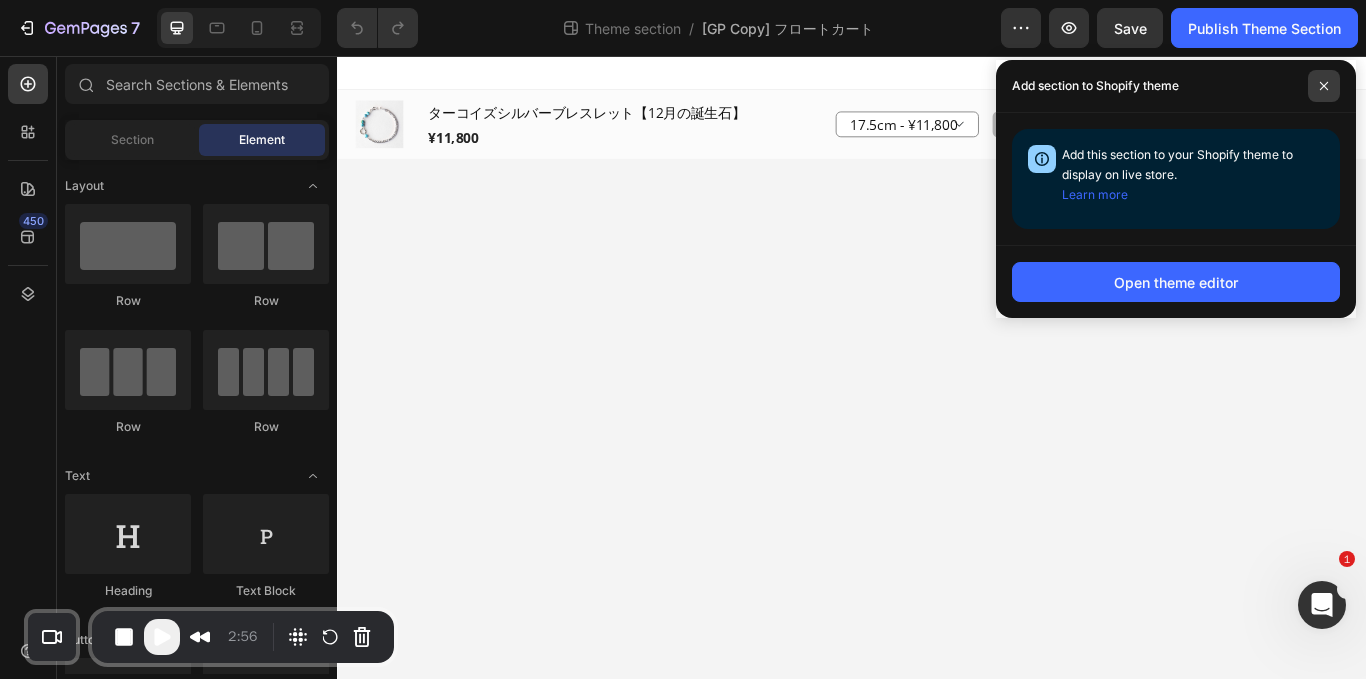 click at bounding box center (1324, 86) 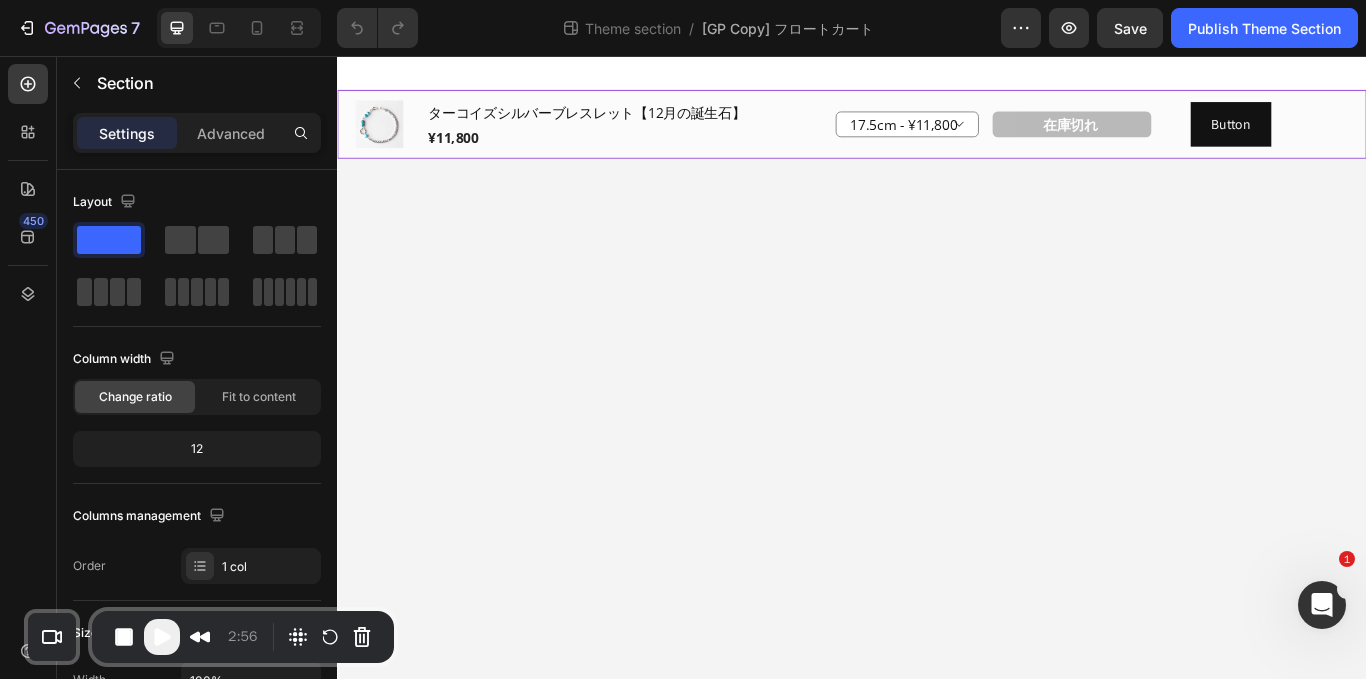 click on "(P) Images & Gallery ターコイズシルバーブレスレット【12月の誕生石】 (P) Title ¥11,800 (P) Price (P) Price Row Row   16.5cm - ¥11,800  17cm - ¥11,800  17.5cm - ¥11,800  18.cm - ¥11,800  18.5cm - ¥11,800  Product Variants & Swatches 在庫切れ (P) Cart Button Button Button Row Product" at bounding box center [937, 136] 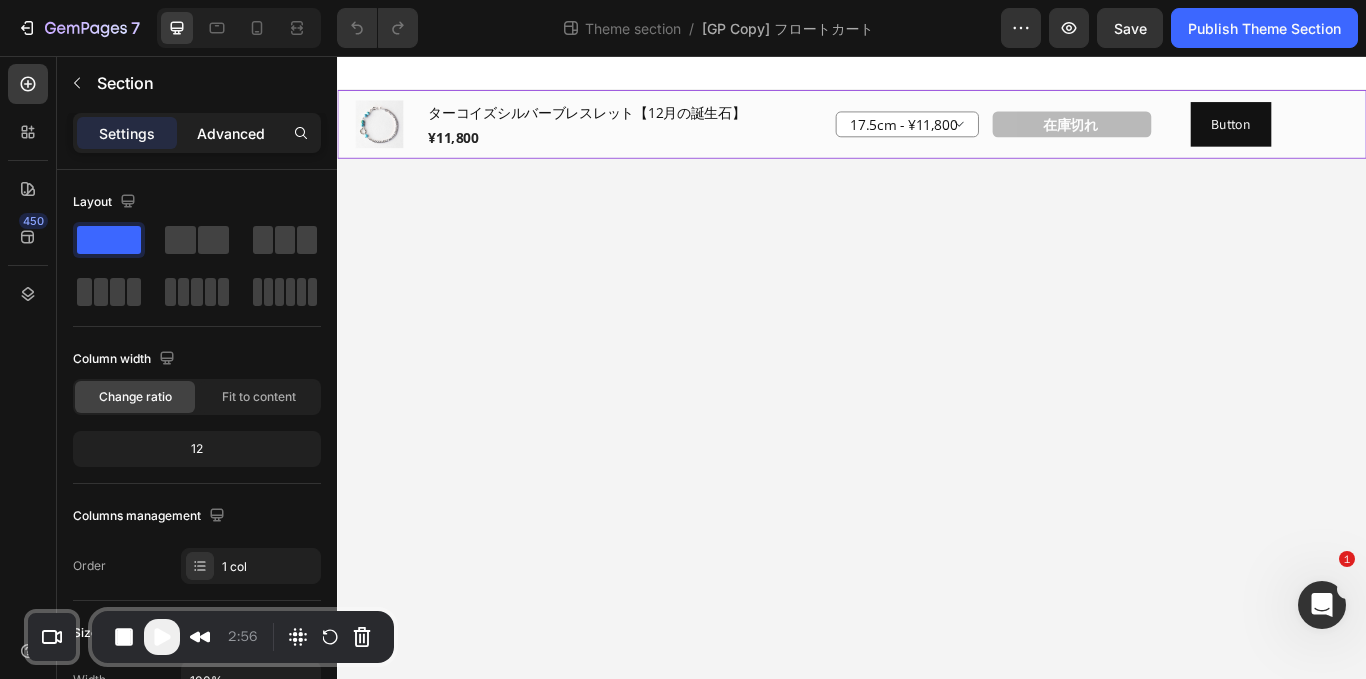 click on "Advanced" 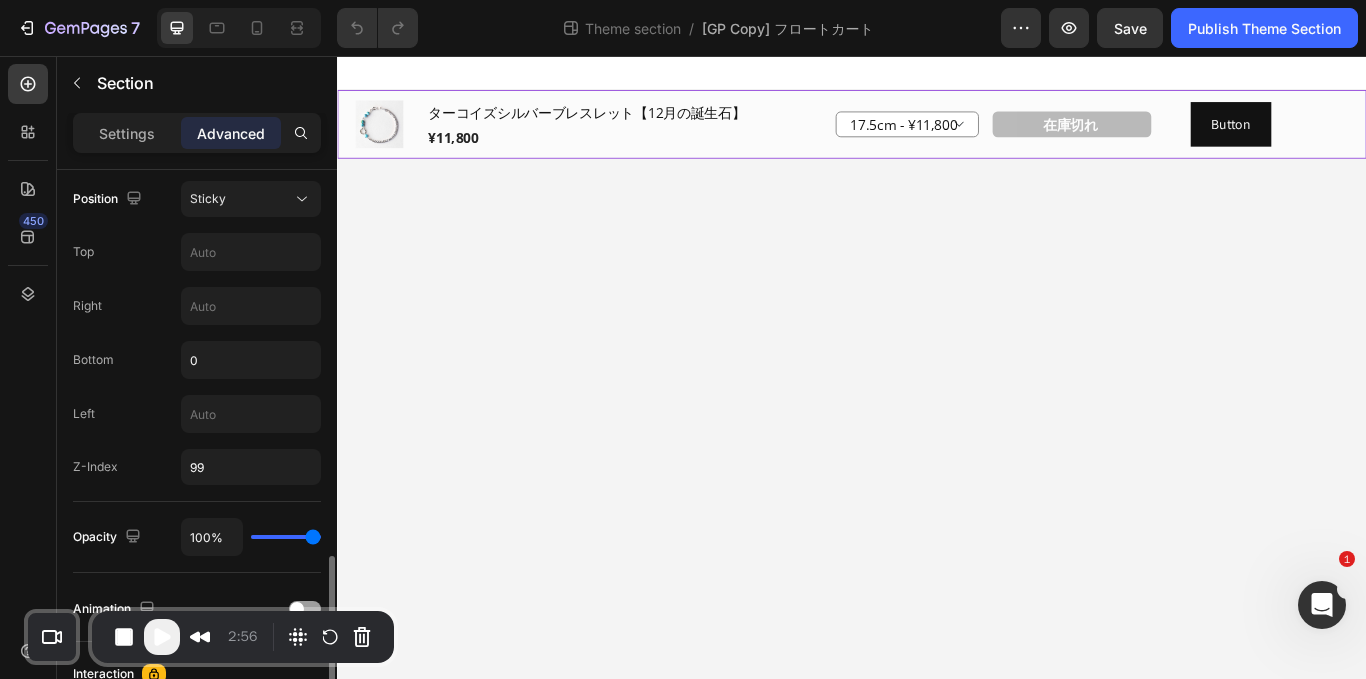 scroll, scrollTop: 1036, scrollLeft: 0, axis: vertical 